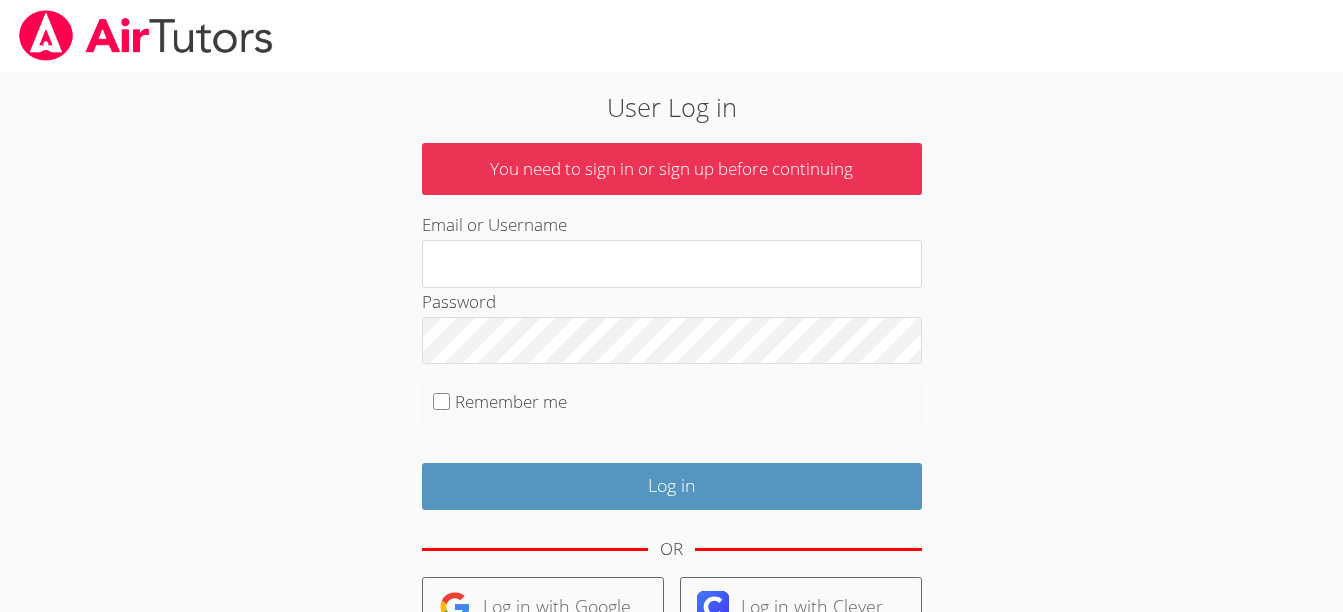 scroll, scrollTop: 0, scrollLeft: 0, axis: both 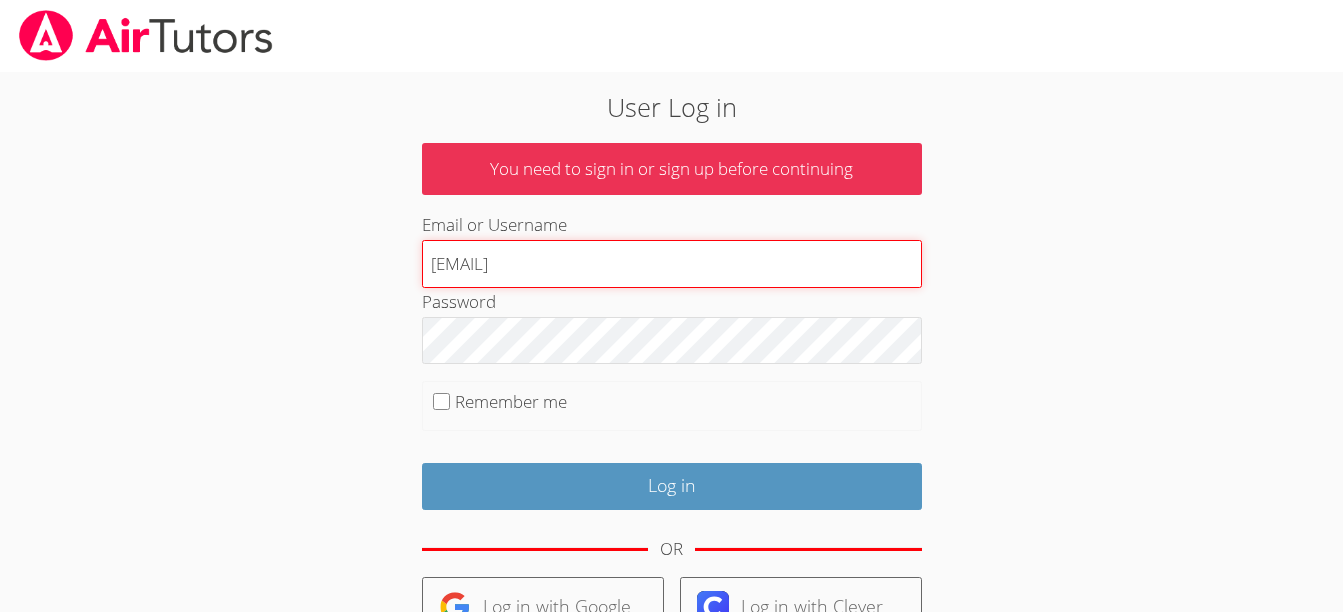 click on "[EMAIL]" at bounding box center (672, 264) 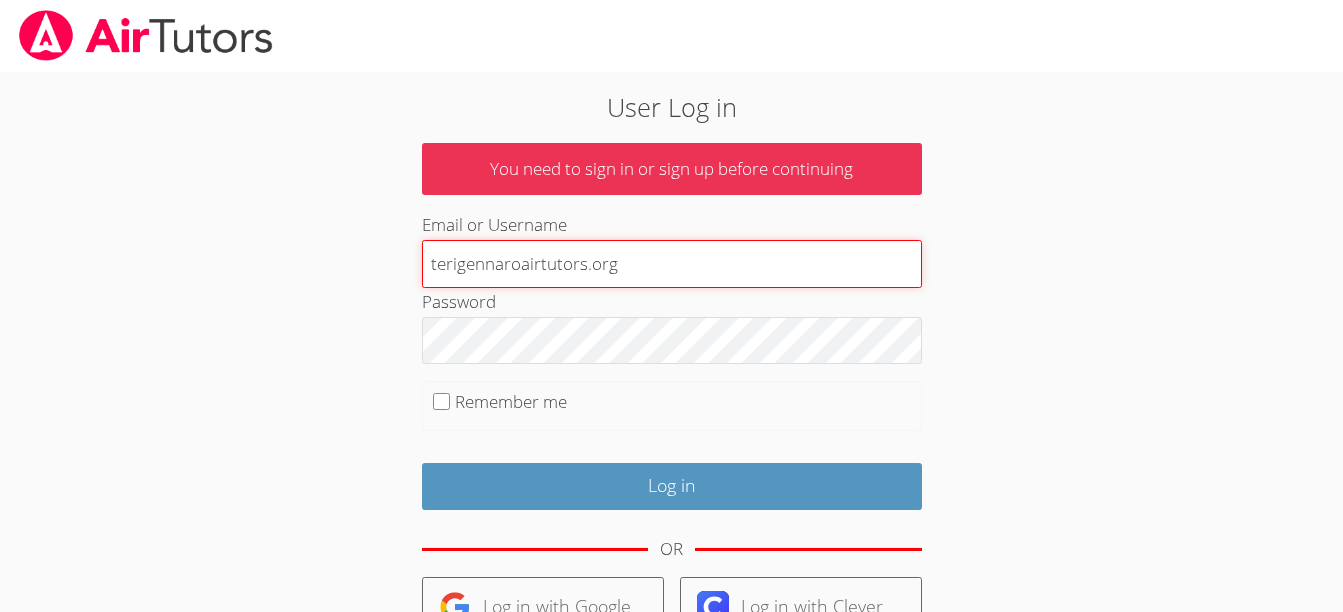 click on "terigennaroairtutors.org" at bounding box center (672, 264) 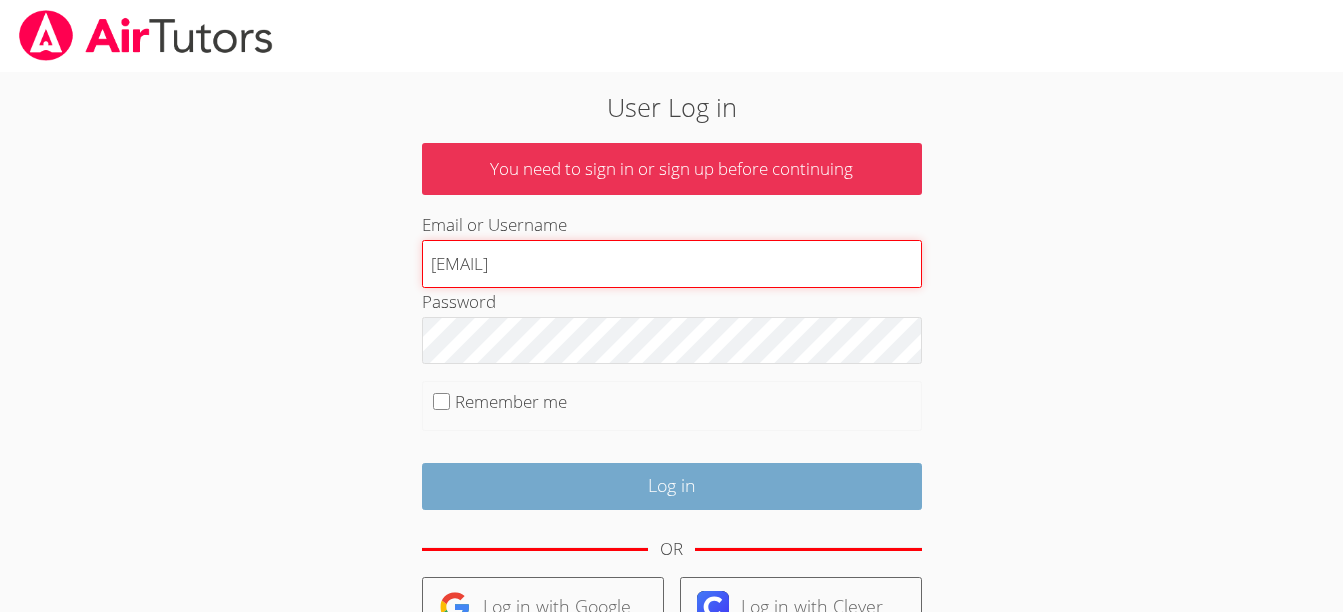 type on "terigennaroairtutor@gmail.com" 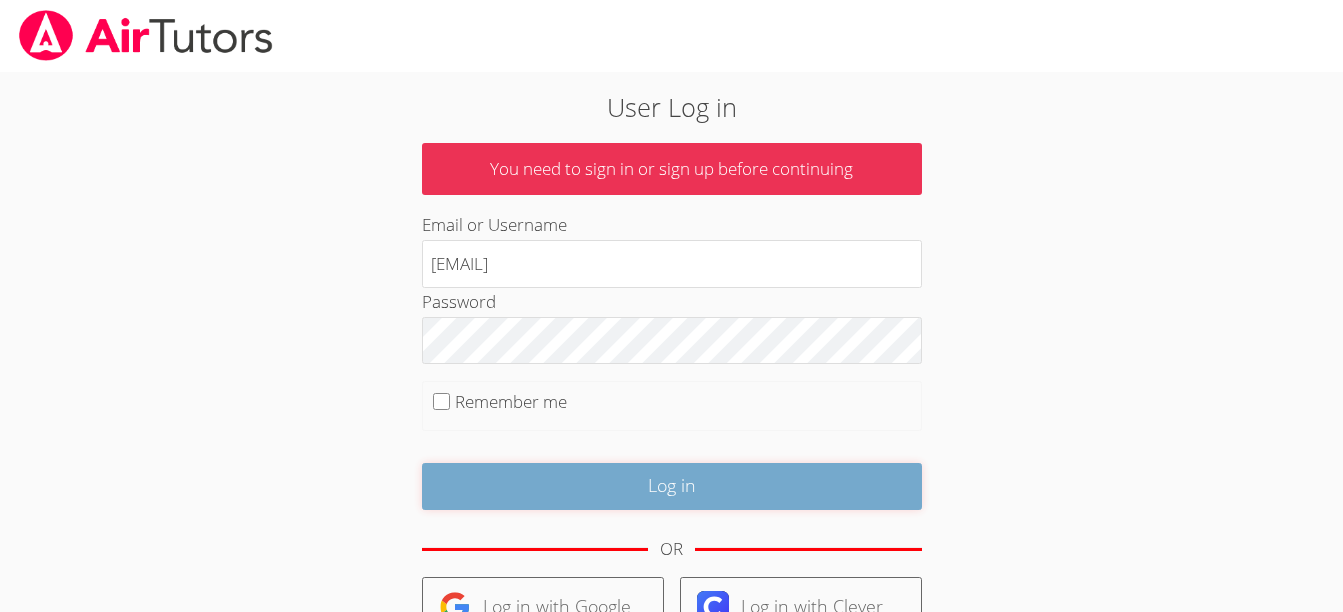 click on "Log in" at bounding box center [672, 486] 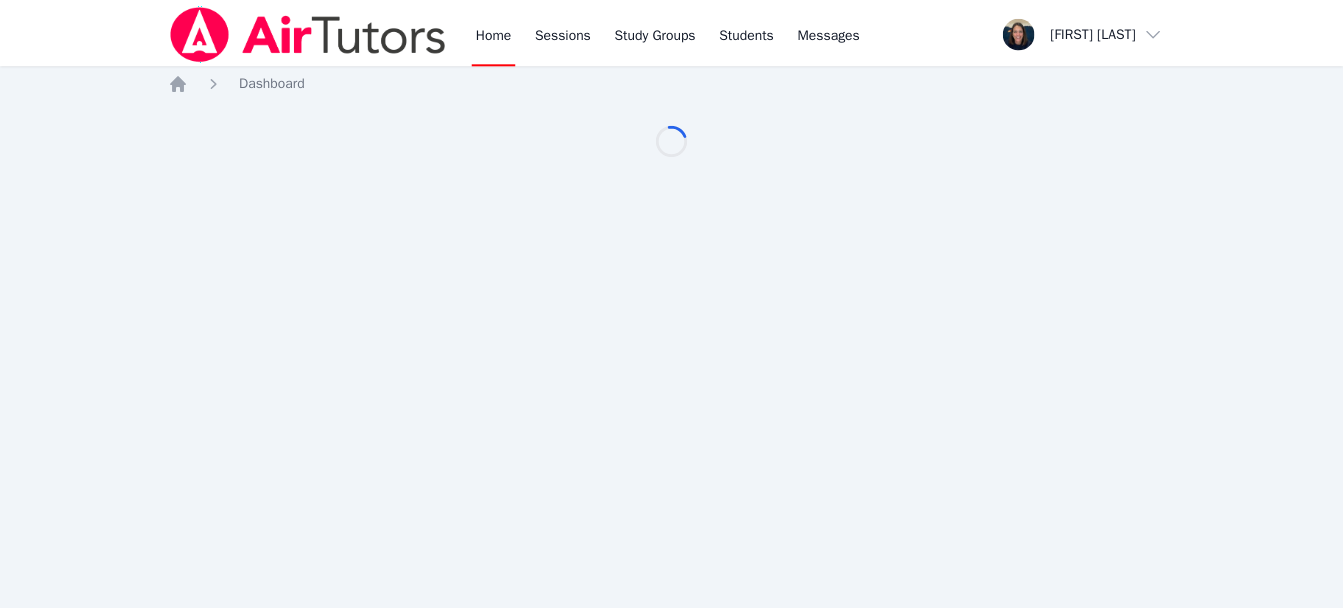 scroll, scrollTop: 0, scrollLeft: 0, axis: both 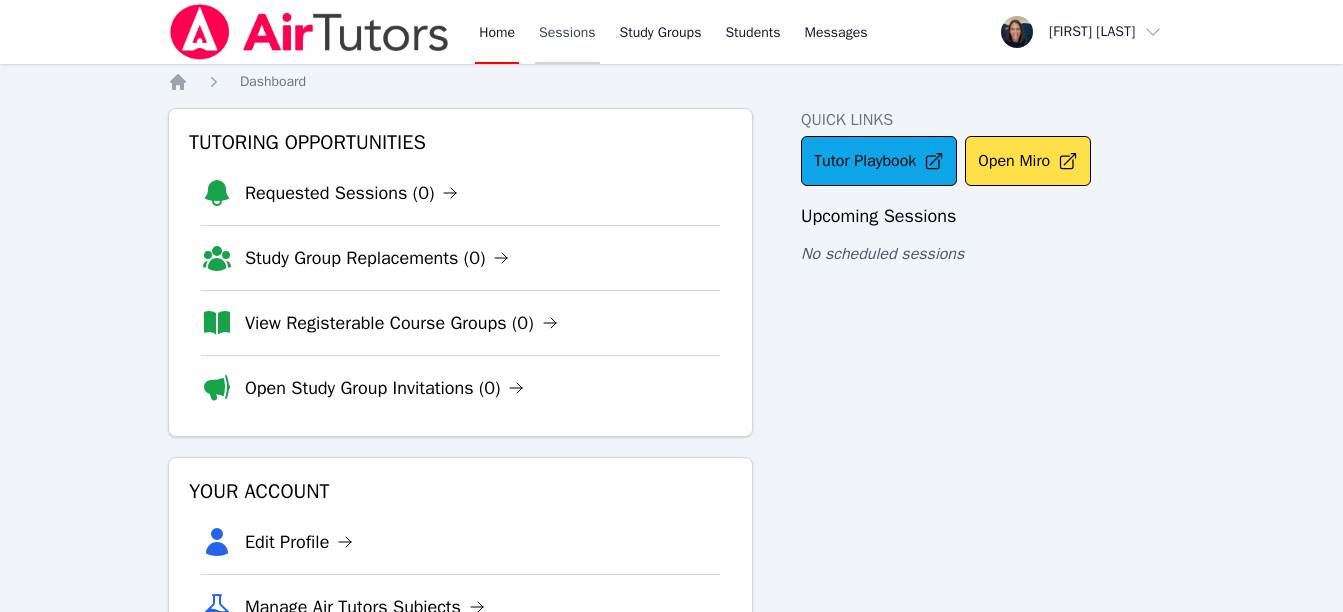 click on "Sessions" at bounding box center [567, 32] 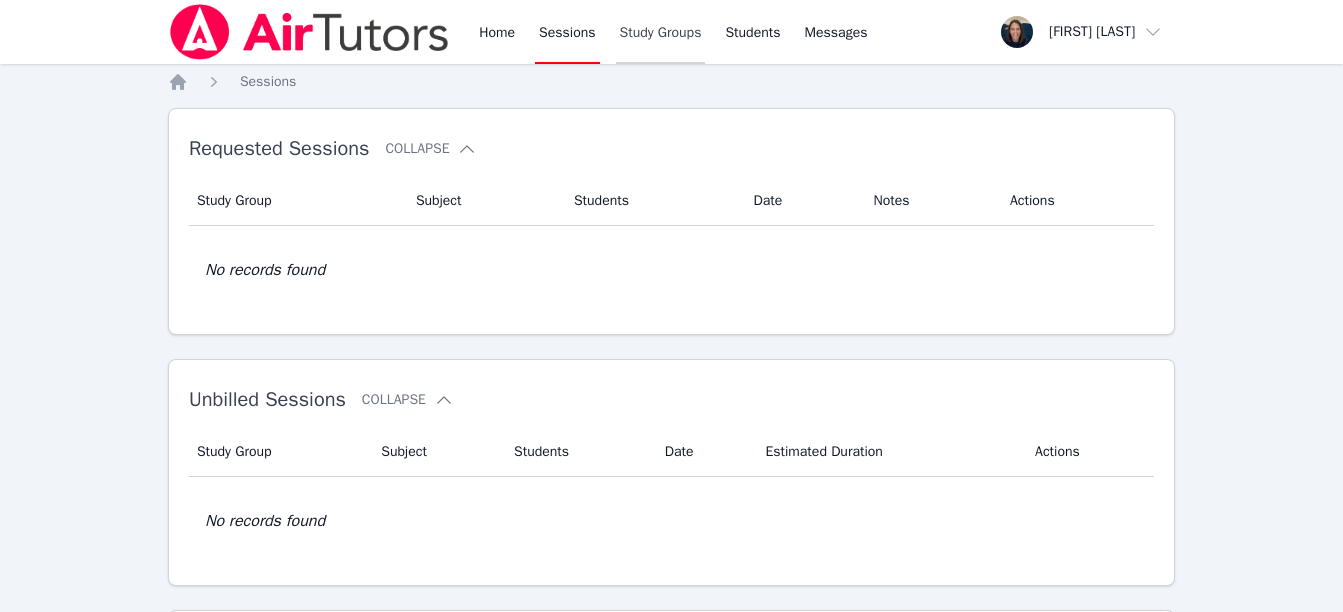 click on "Study Groups" at bounding box center [661, 32] 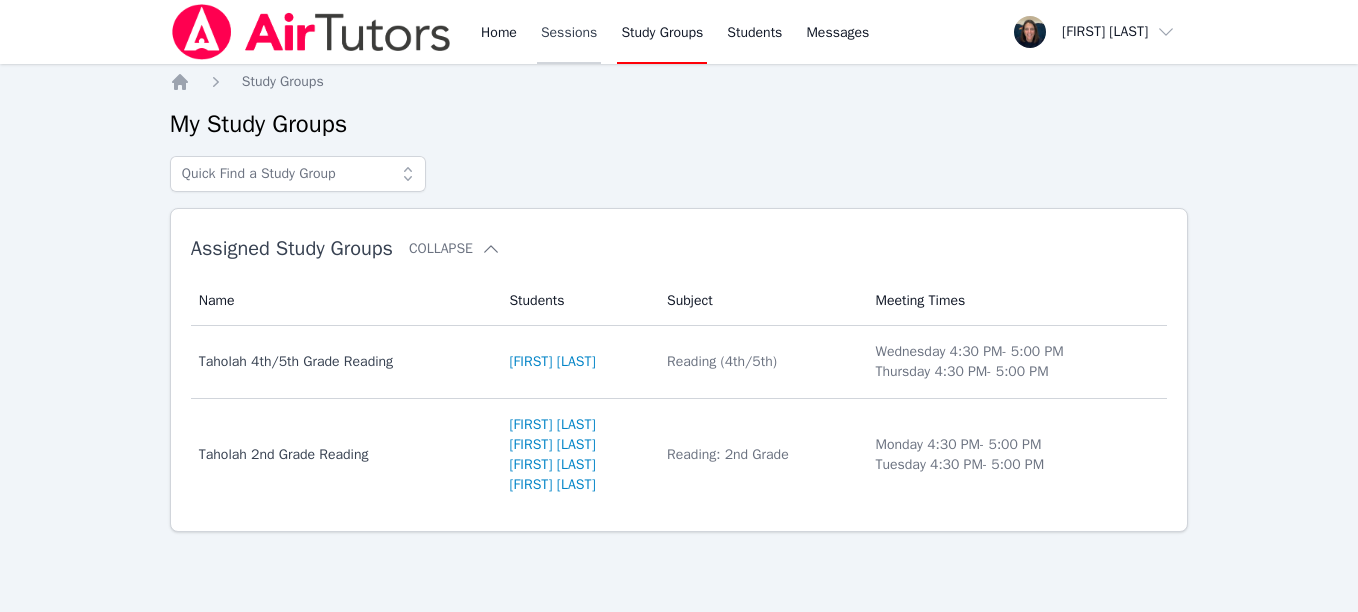 click on "Sessions" at bounding box center (569, 32) 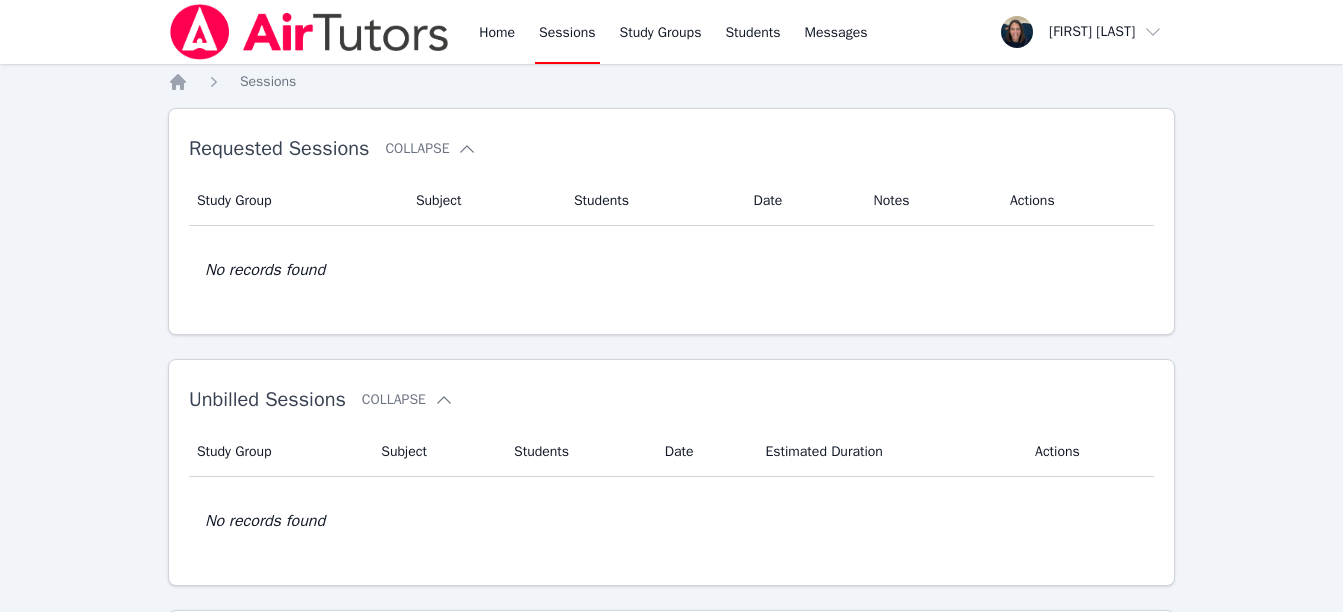 scroll, scrollTop: 411, scrollLeft: 0, axis: vertical 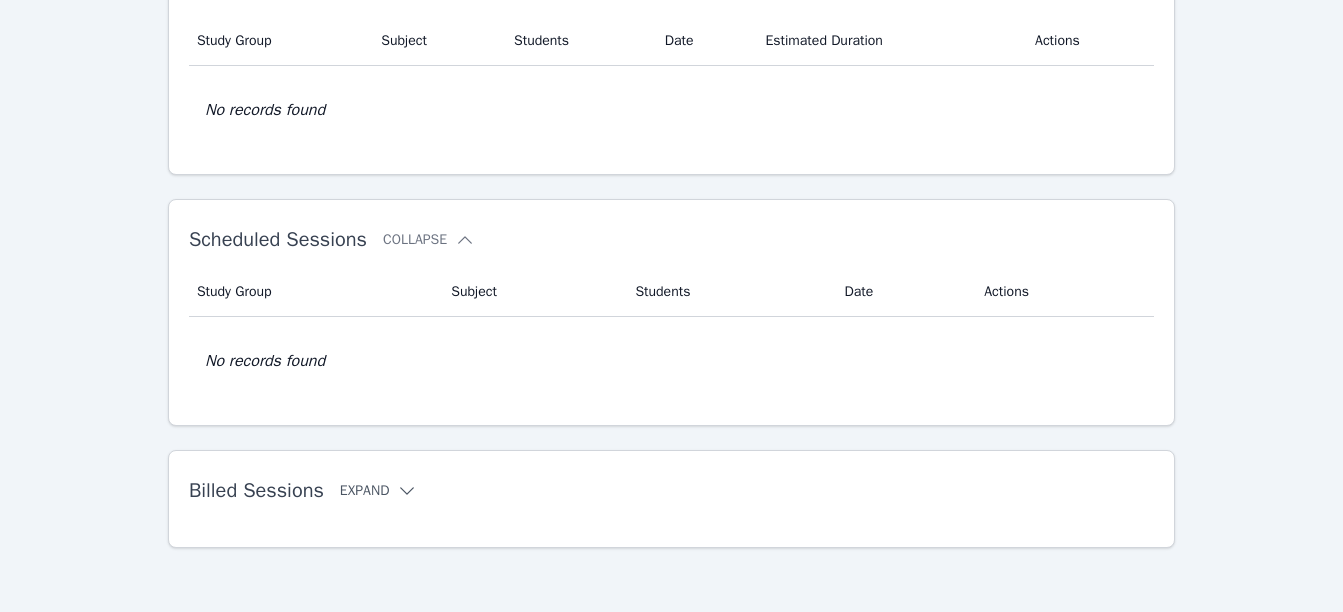 click on "Expand" at bounding box center [379, 491] 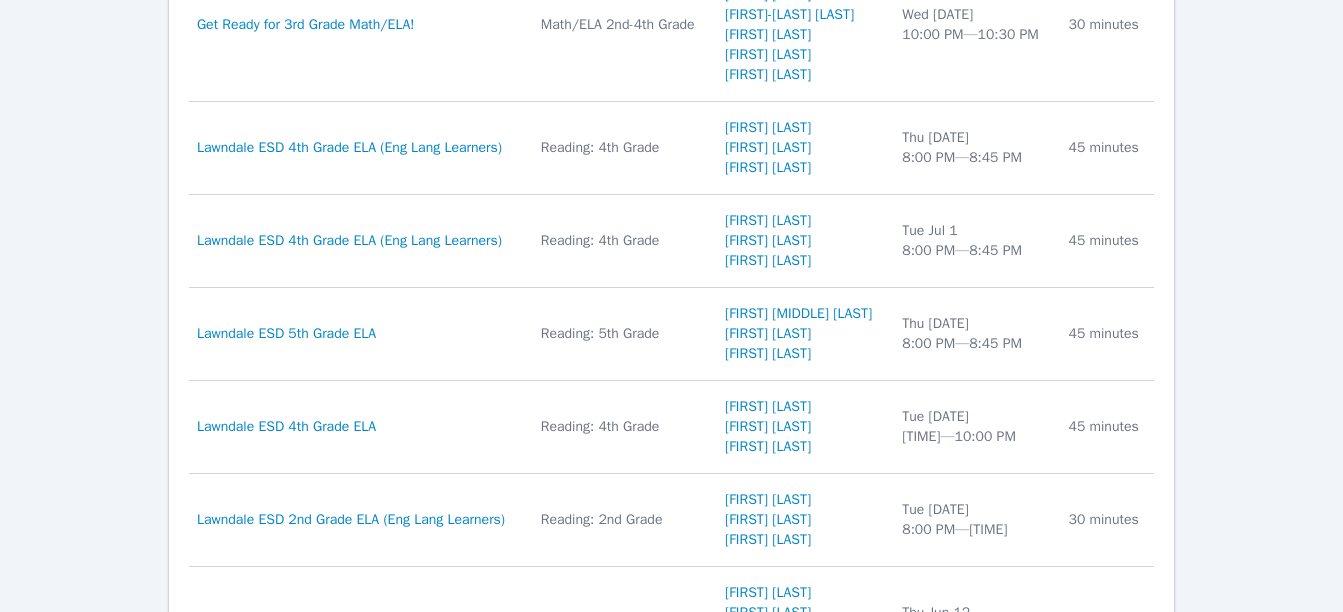 scroll, scrollTop: 1499, scrollLeft: 0, axis: vertical 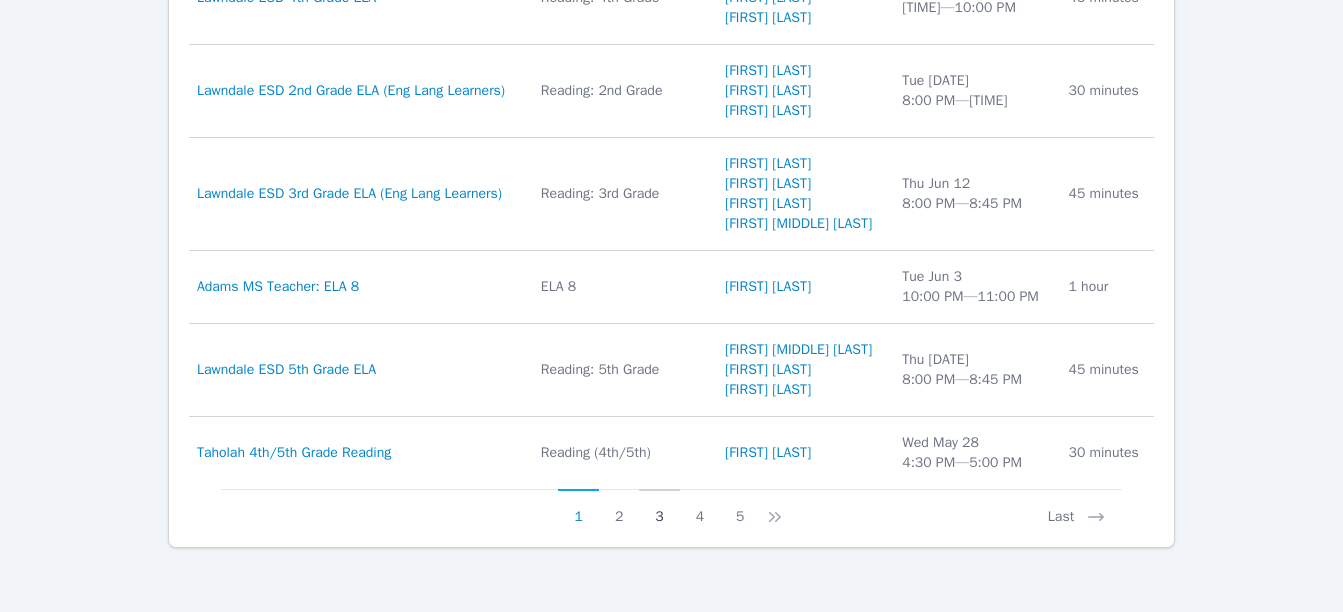 click on "3" at bounding box center [659, 508] 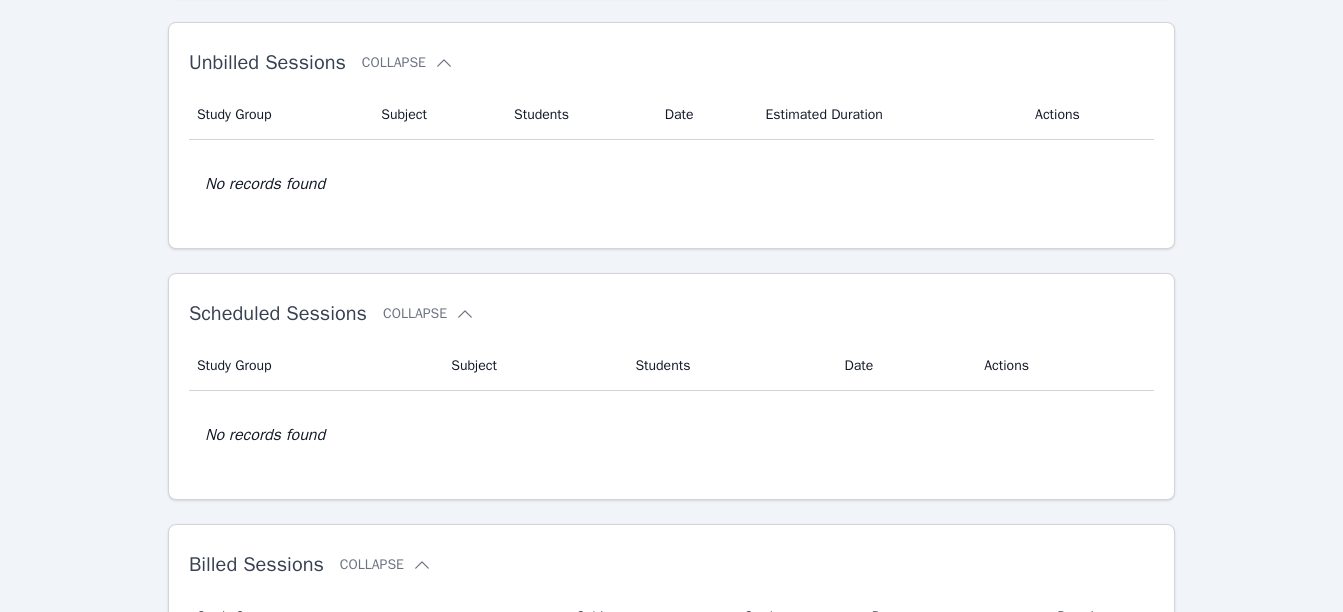 scroll, scrollTop: 1319, scrollLeft: 0, axis: vertical 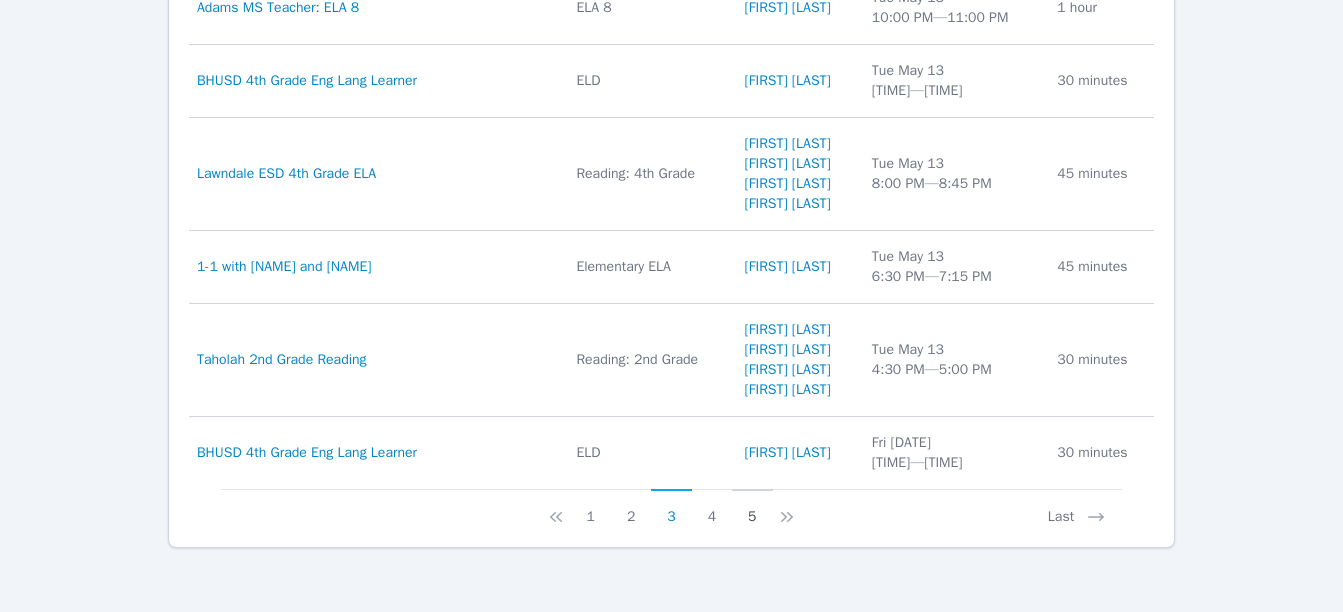 click on "5" at bounding box center [752, 508] 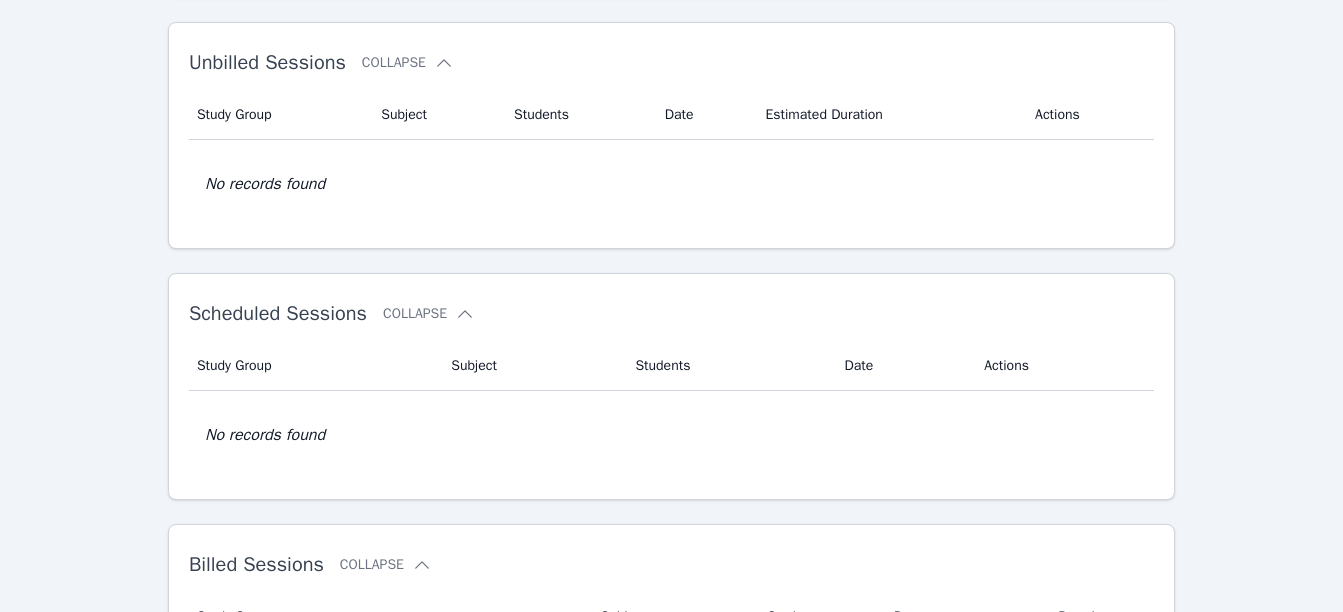 scroll, scrollTop: 1319, scrollLeft: 0, axis: vertical 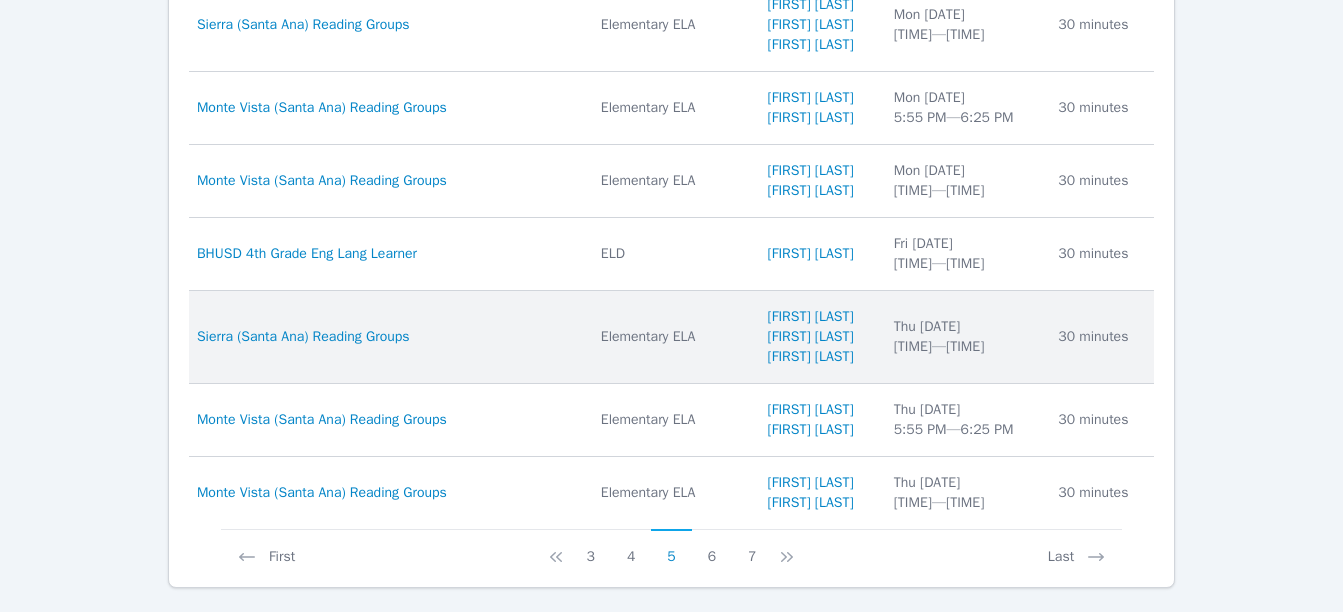 click on "Sierra (Santa Ana) Reading Groups" at bounding box center (387, 337) 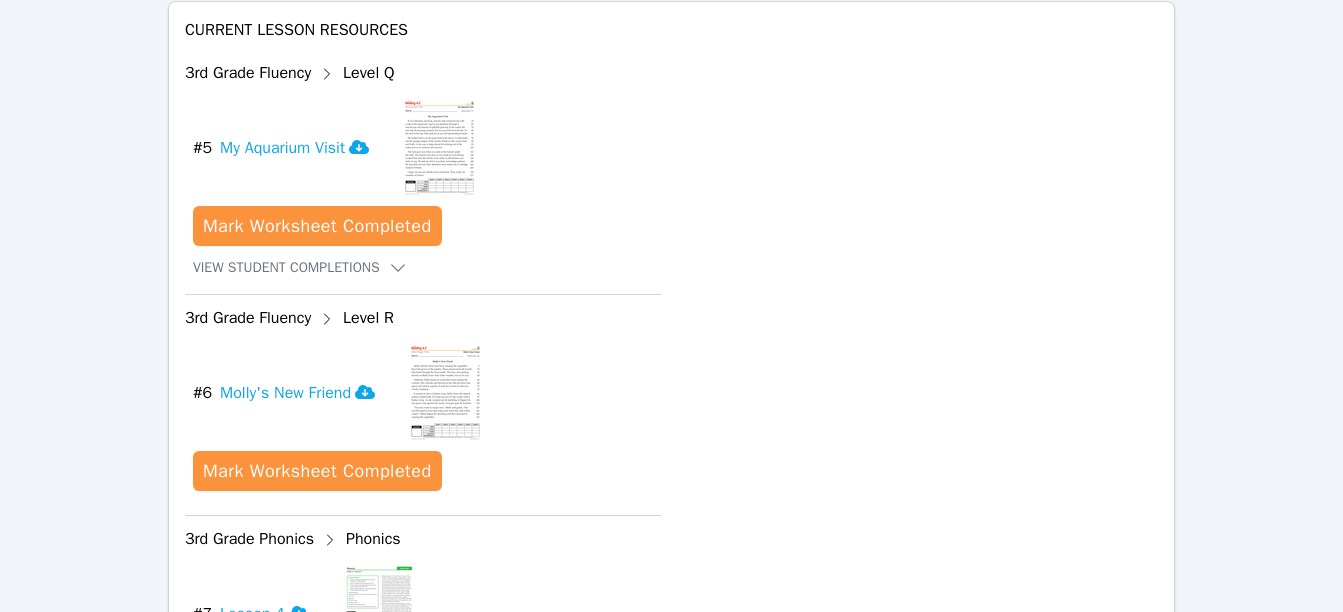 scroll, scrollTop: 1443, scrollLeft: 0, axis: vertical 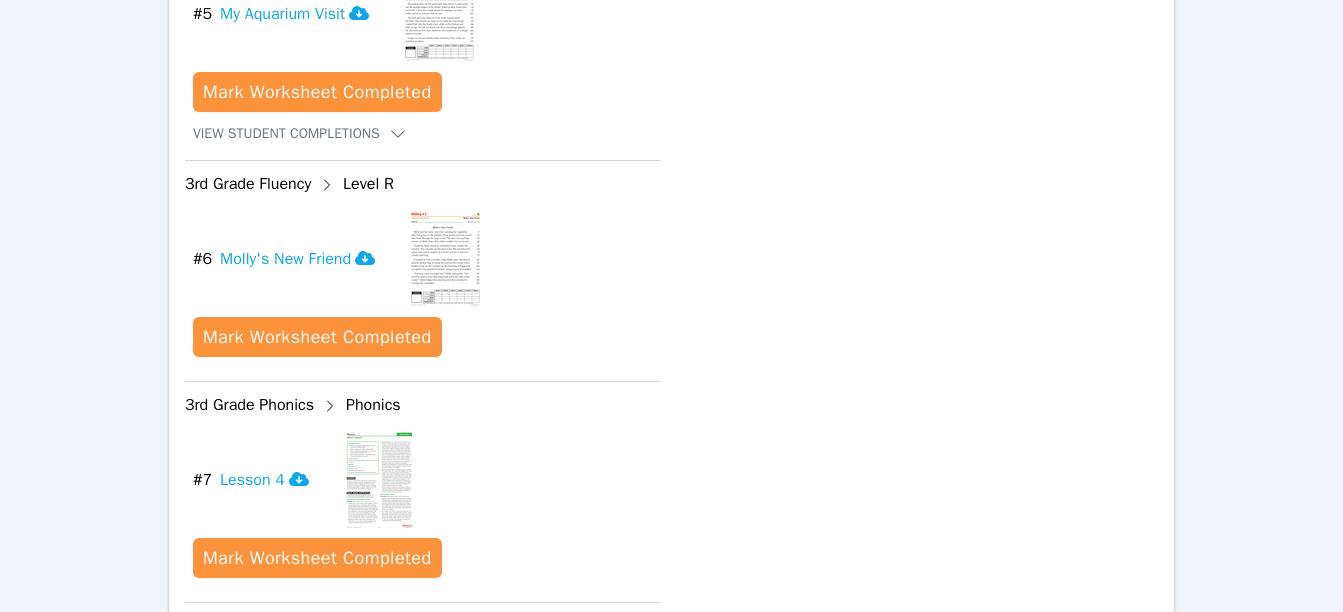 click on "Home Sessions Study Groups Students Messages Open user menu [NAME] Open main menu Home Sessions Elementary ELA  with   Sierra ([CITY]) Reading Groups Session Information Date Apr 24, 2025 Scheduled Time 6:35 PM  -   7:05 PM Subject Elementary ELA Study Group Sierra ([CITY]) Reading Groups   Study Group Details Reading Group. Please use fluency, phonics, and comprehension materials. Slack admin if too hard/easy. Organization [CITY] Unified School District Organization Details small group reading, at-school after-school Organization Time Zone Pacific Students [NAME] [NAME] [NAME] Session Summary Billing Status billed Duration 30 minutes Request Duration Update Cloudroom Recordings Audio Recording  ( Apr 24, 2025 7:07 PM ) Attendance Lesson Resources Completed: Bending in the Wind Yellowstone National Park The Liberty Bell Journal Update Student Evaluation [NAME] Attendance Status:   Present Participation Level:  full Mark as No Show [NAME]" at bounding box center (671, 518) 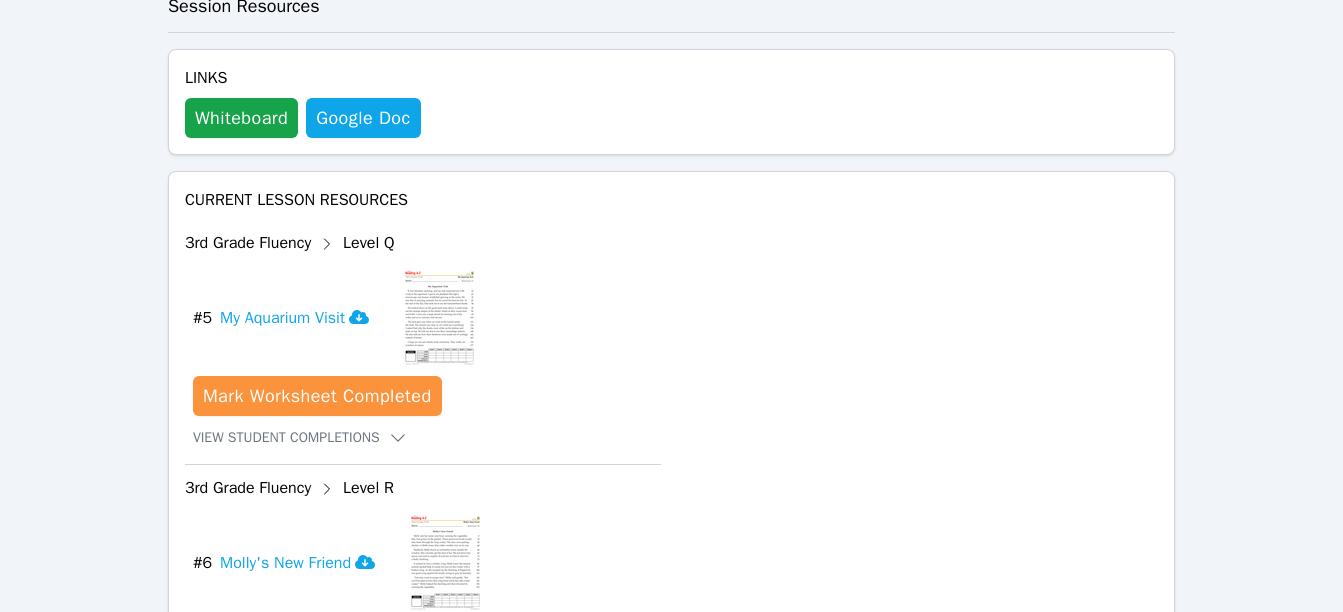 scroll, scrollTop: 1184, scrollLeft: 0, axis: vertical 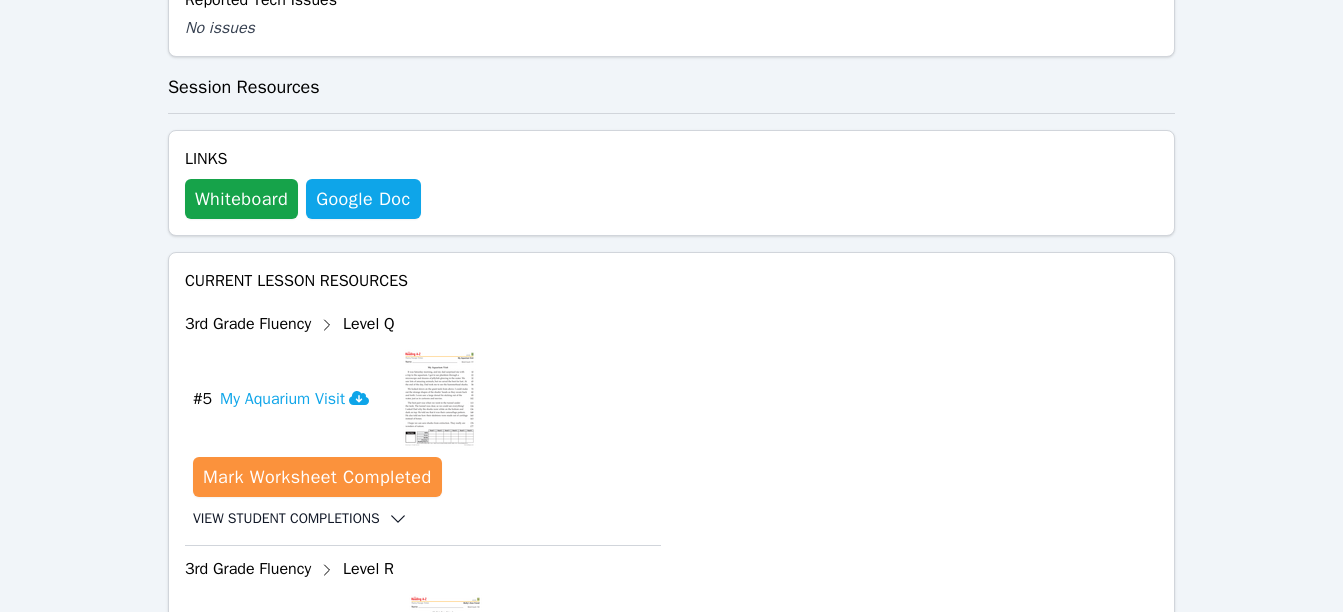 click on "View Student Completions" at bounding box center (300, 519) 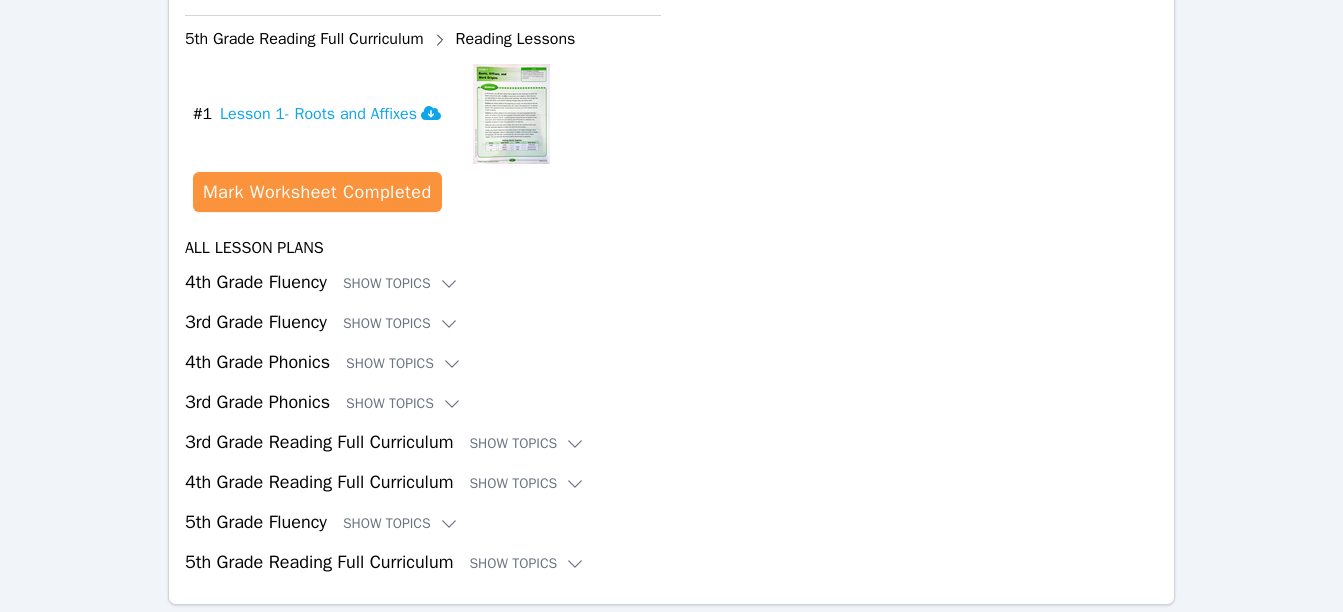 scroll, scrollTop: 3689, scrollLeft: 0, axis: vertical 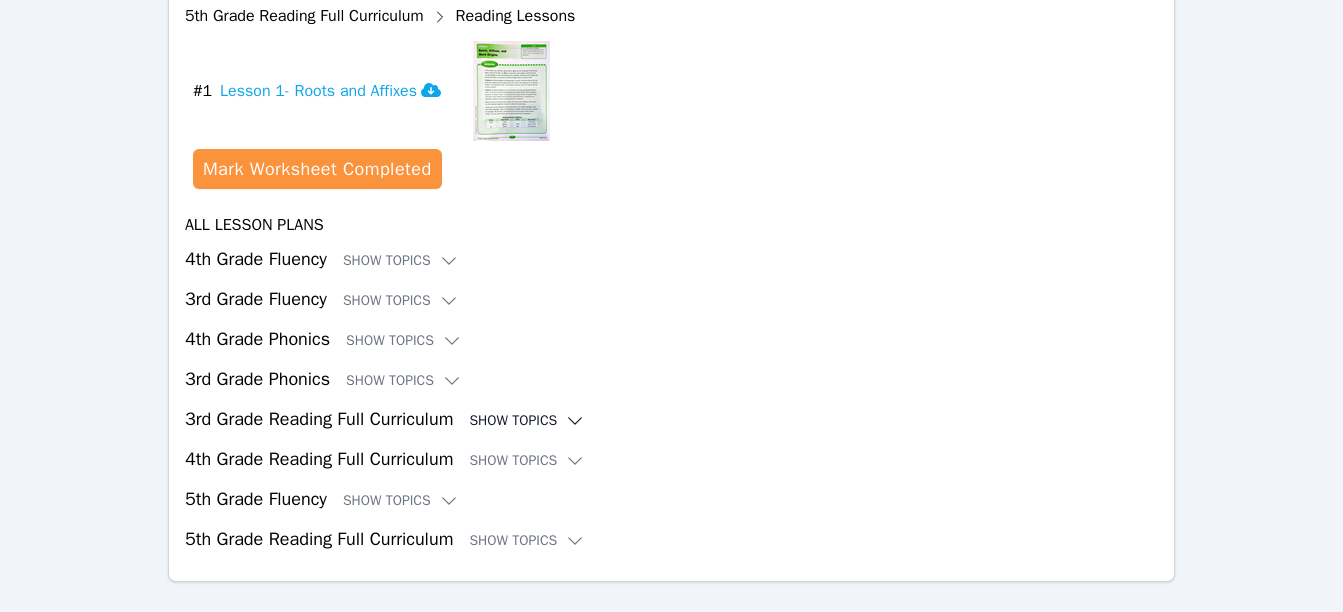 click on "Show Topics" at bounding box center [527, 421] 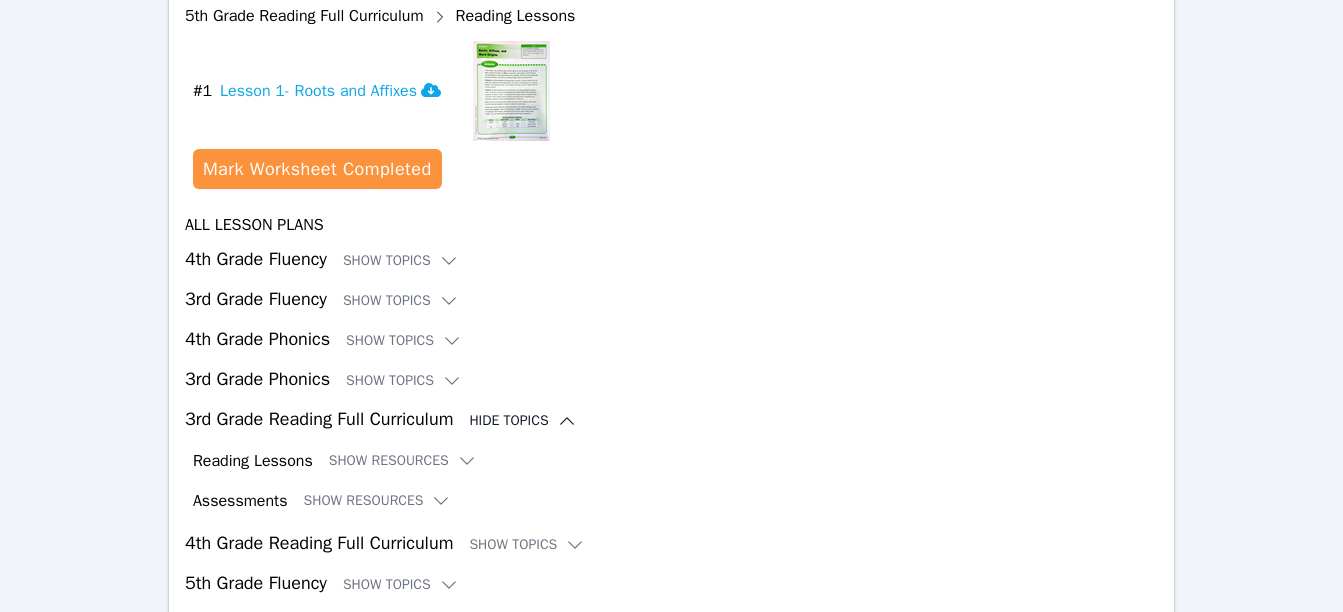 click on "Hide Topics" at bounding box center [522, 421] 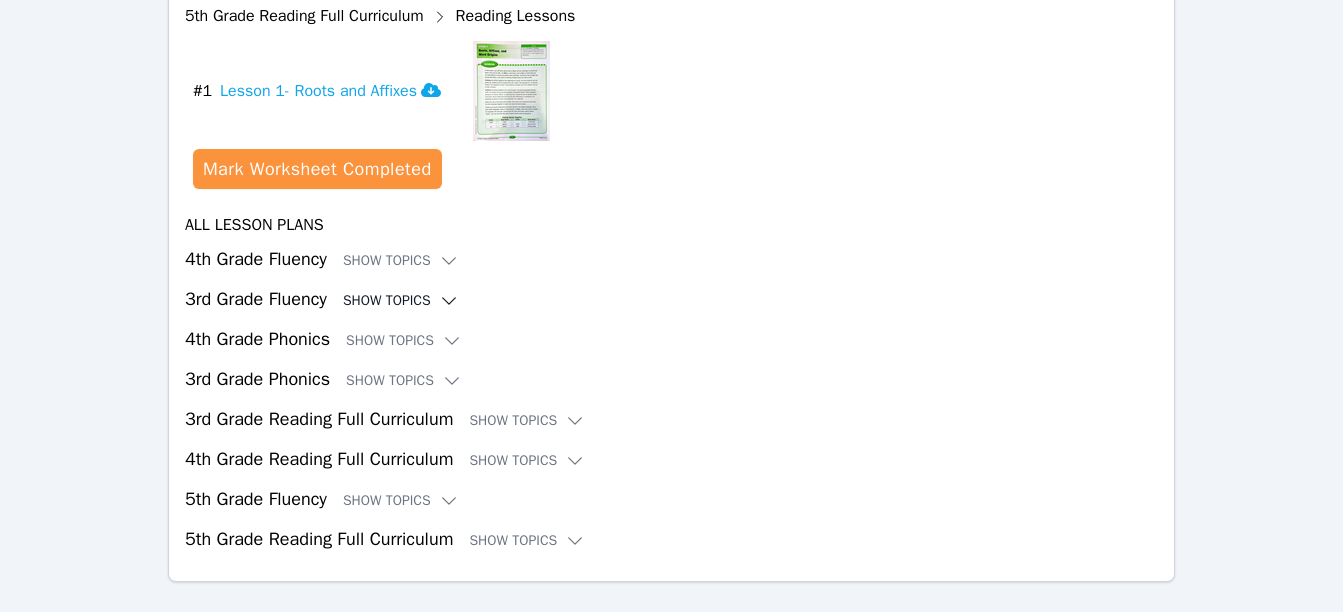 click on "Show Topics" at bounding box center (401, 301) 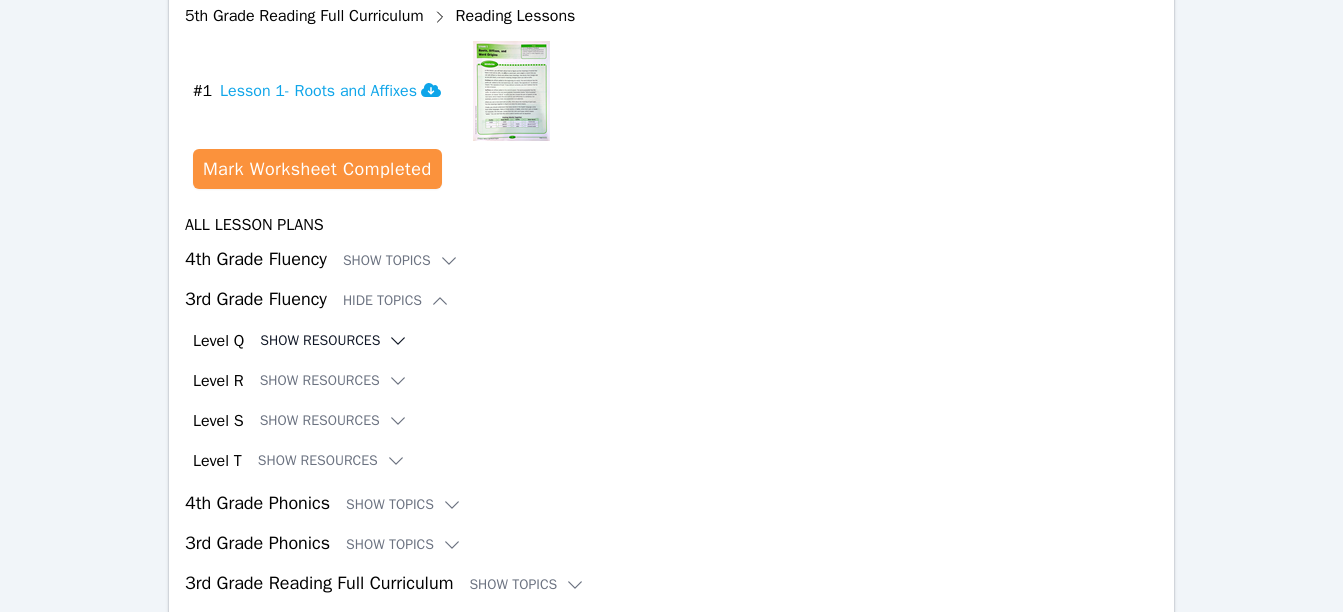 click on "Show Resources" at bounding box center [334, 341] 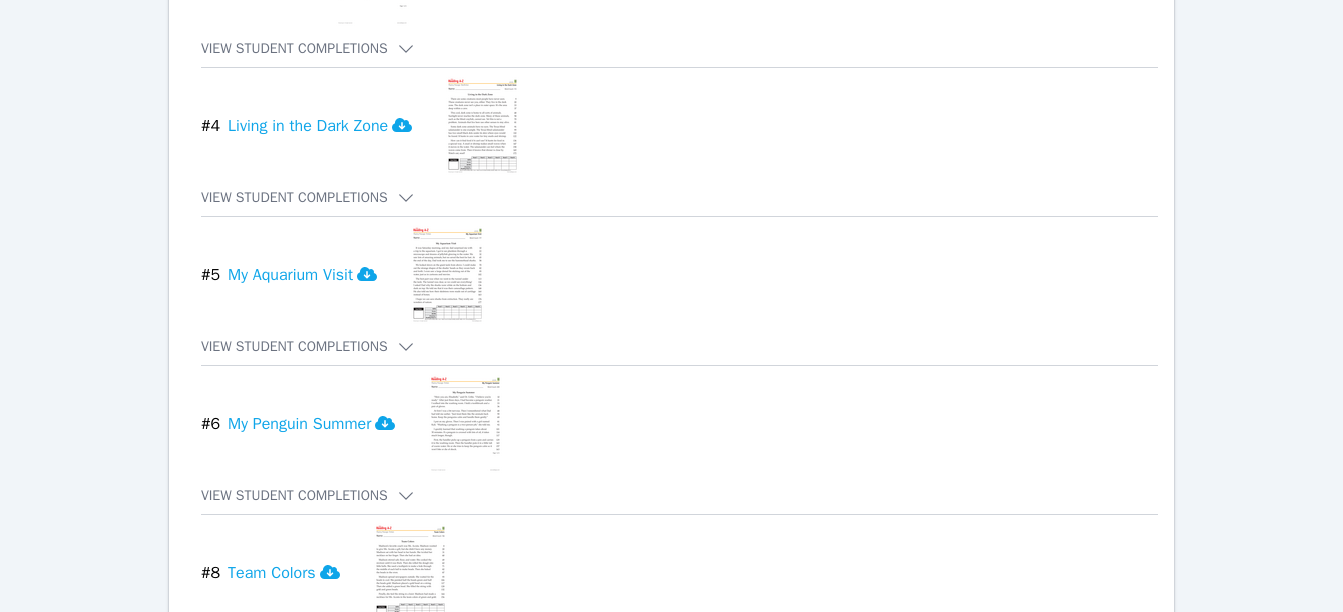 scroll, scrollTop: 4447, scrollLeft: 0, axis: vertical 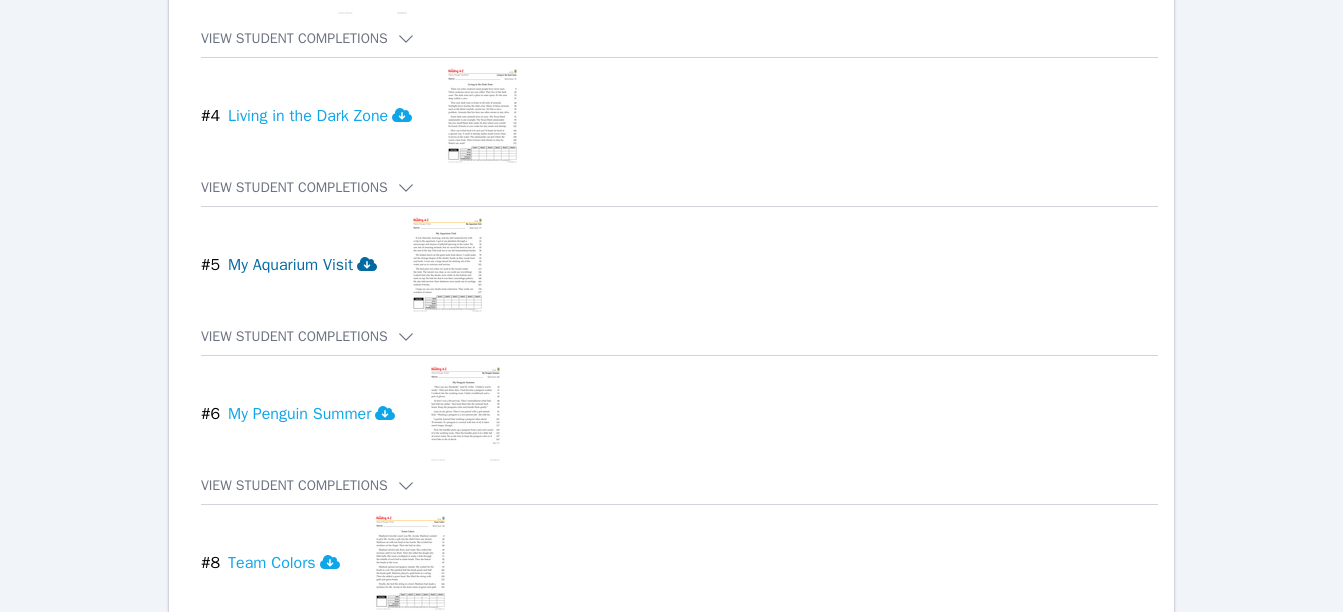 click 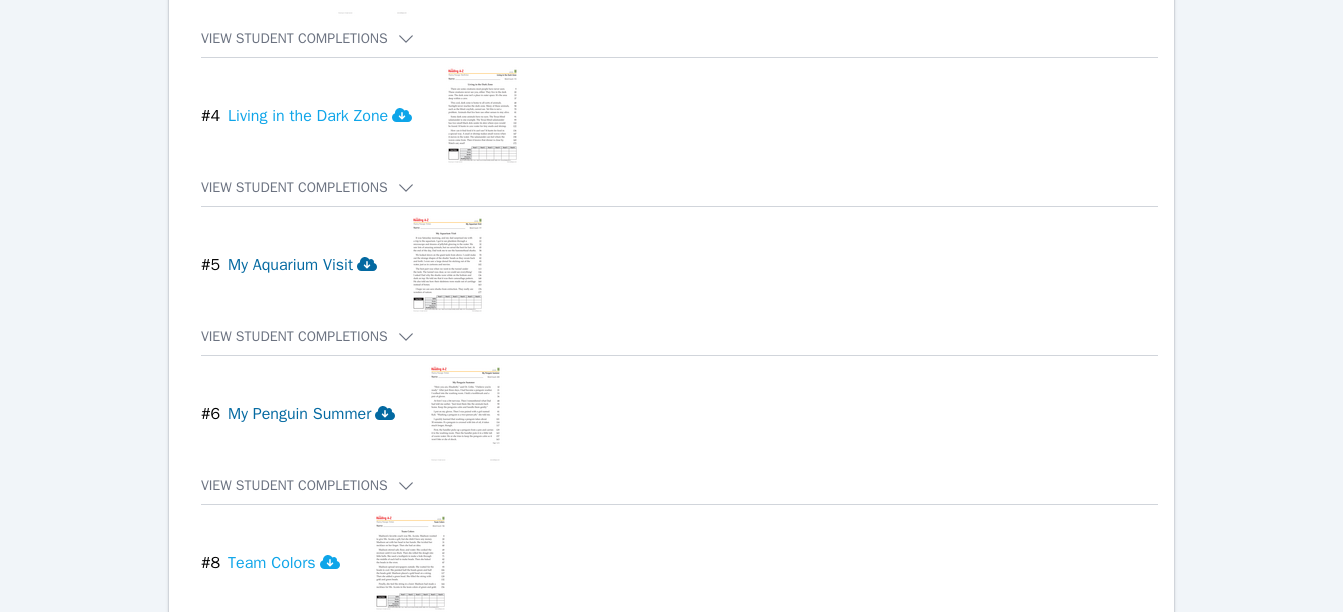 click 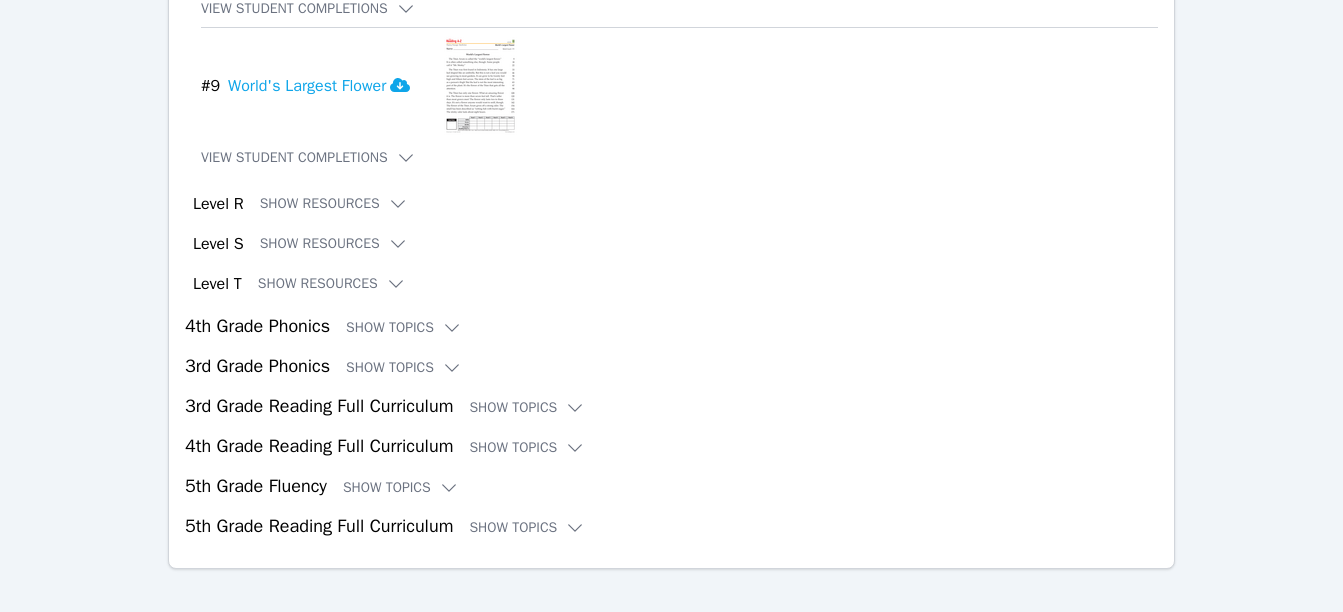 scroll, scrollTop: 5106, scrollLeft: 0, axis: vertical 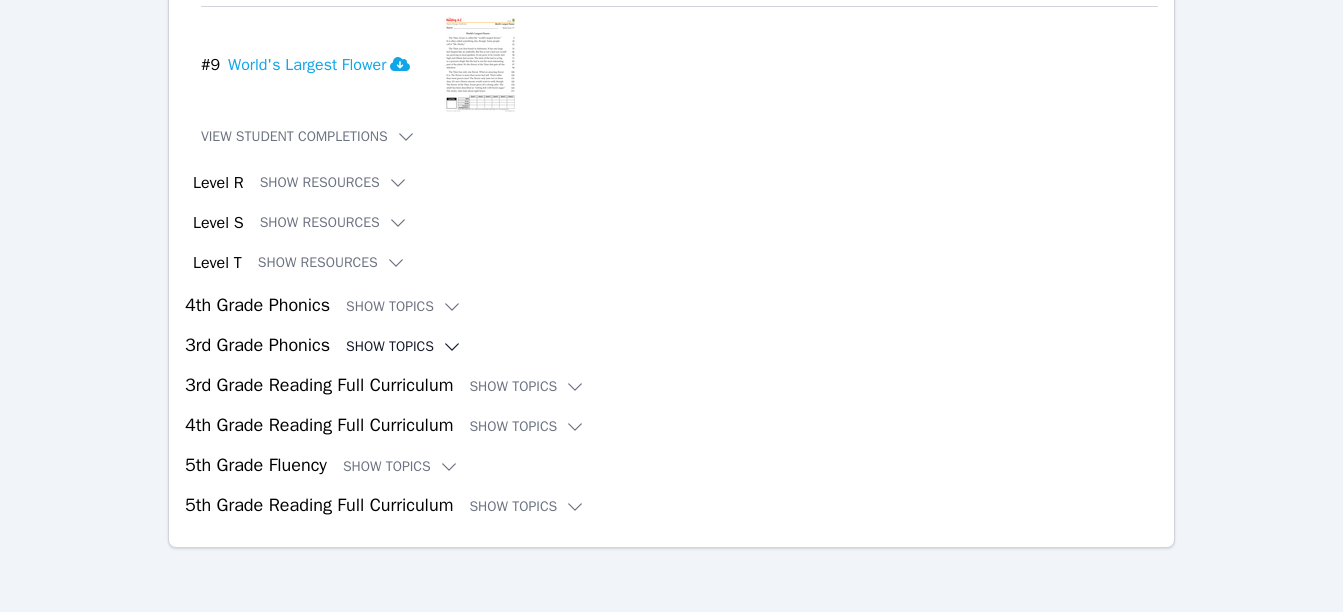 click on "Show Topics" at bounding box center (404, 347) 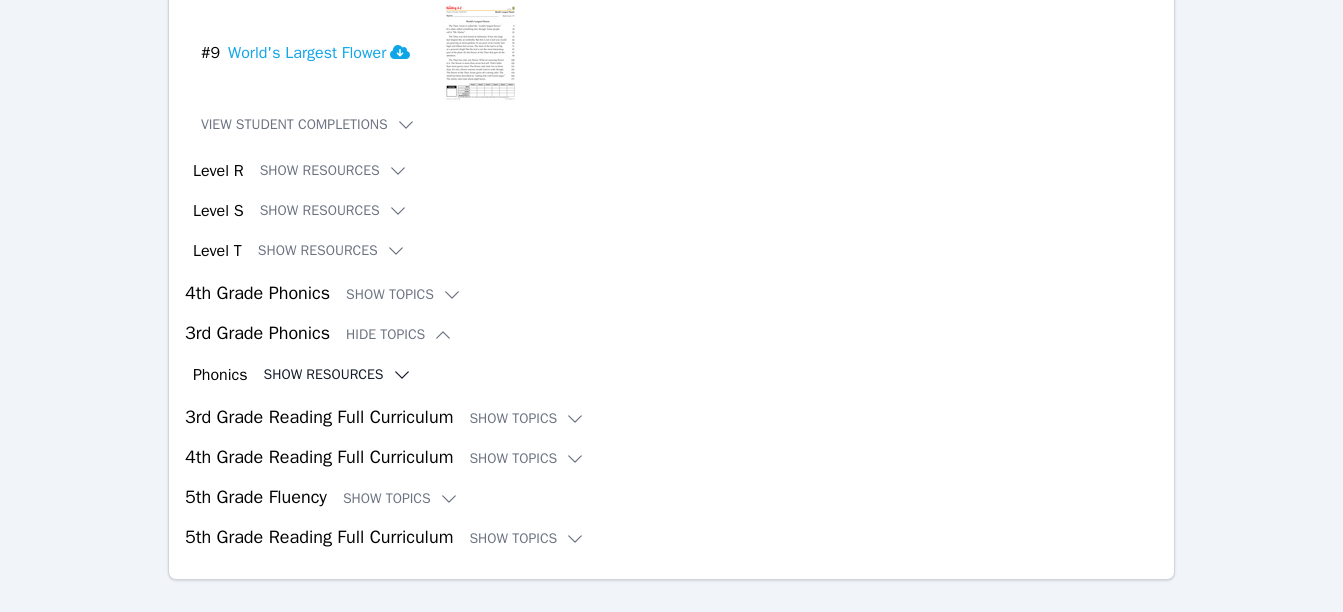 click on "Show Resources" at bounding box center [338, 375] 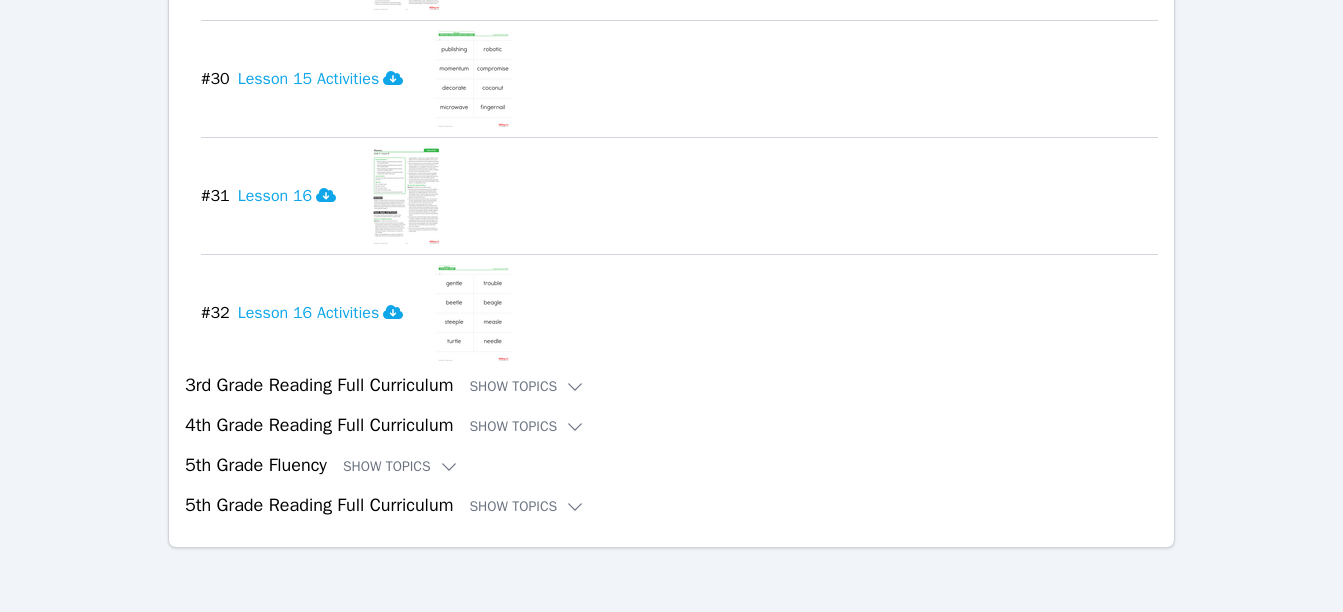 scroll, scrollTop: 5106, scrollLeft: 0, axis: vertical 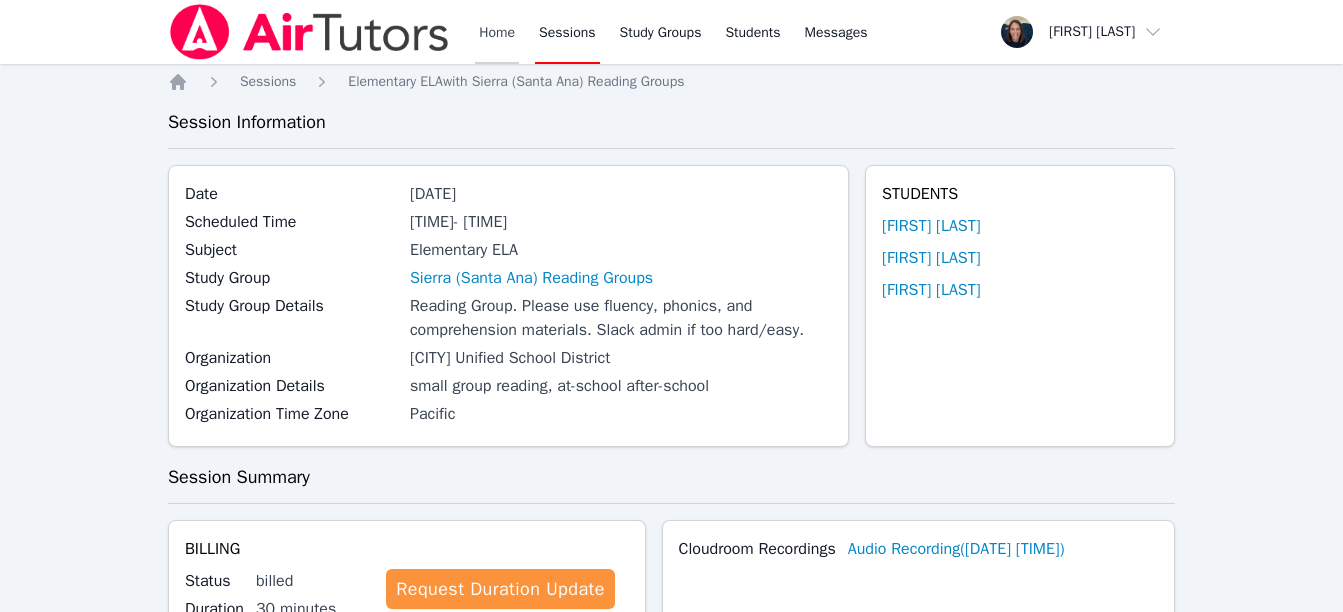 click on "Home" at bounding box center (497, 32) 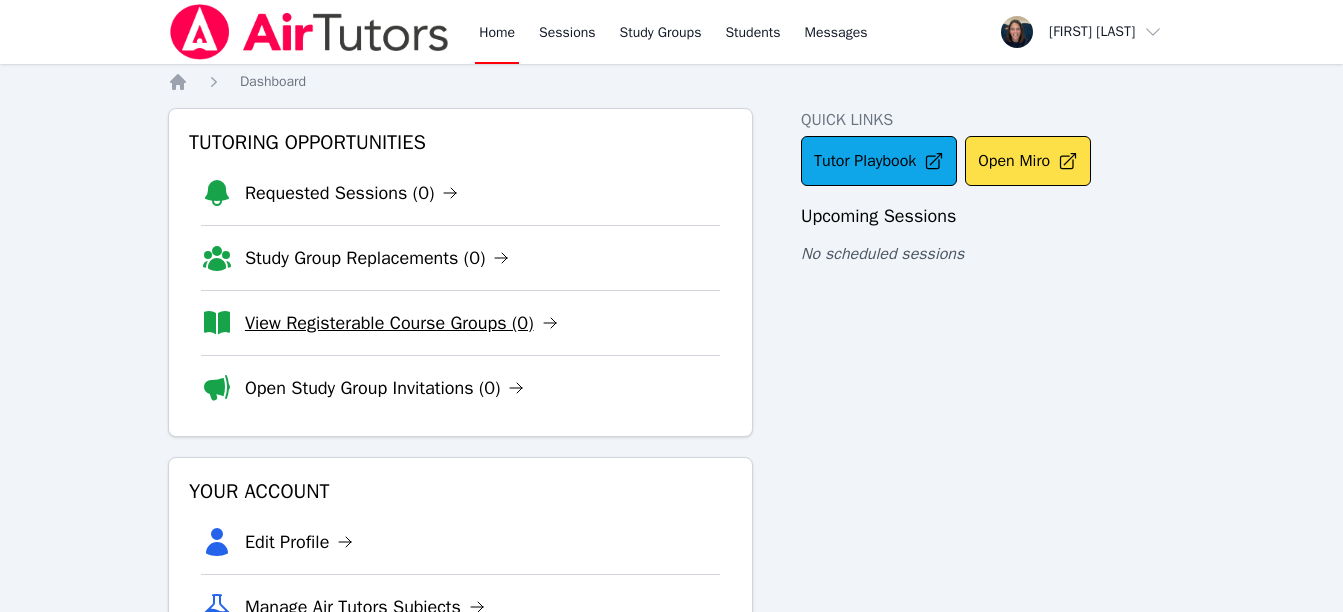 click on "View Registerable Course Groups (0)" at bounding box center (401, 323) 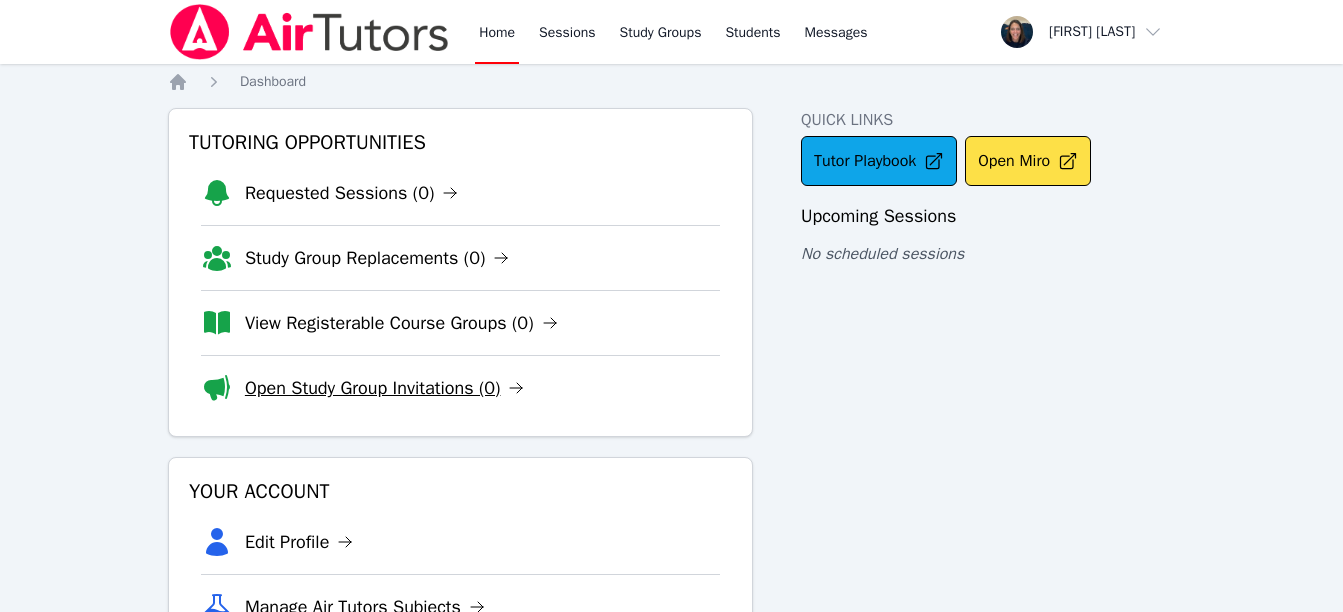 click on "Open Study Group Invitations (0)" at bounding box center [385, 388] 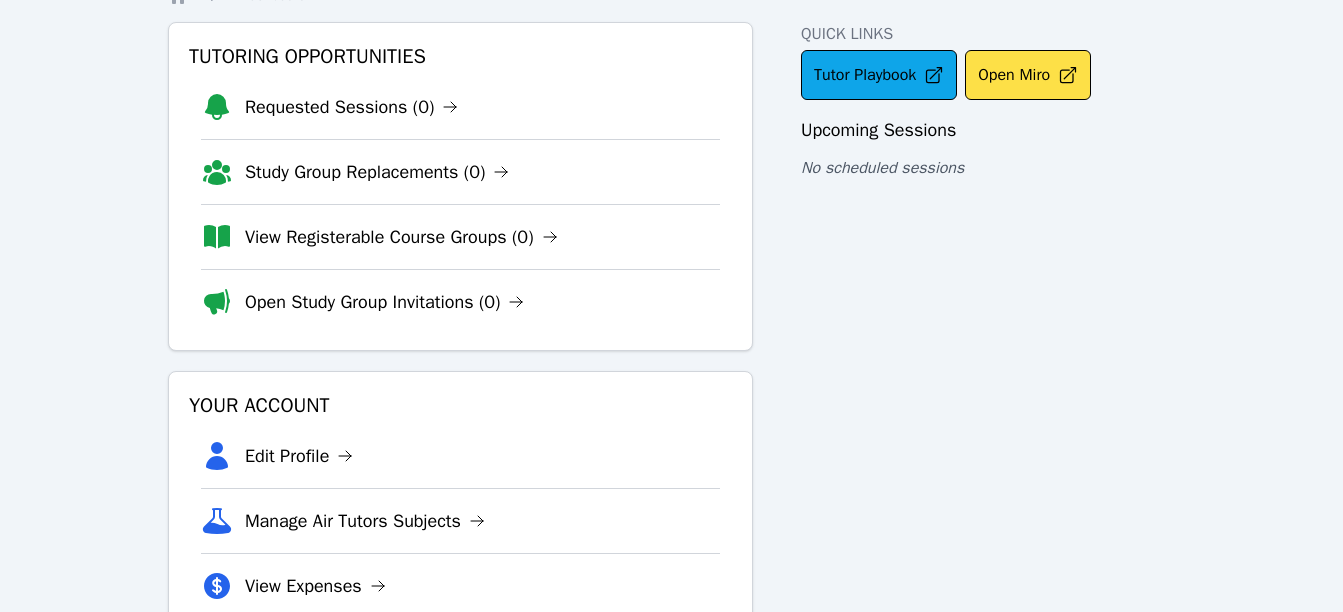 scroll, scrollTop: 96, scrollLeft: 0, axis: vertical 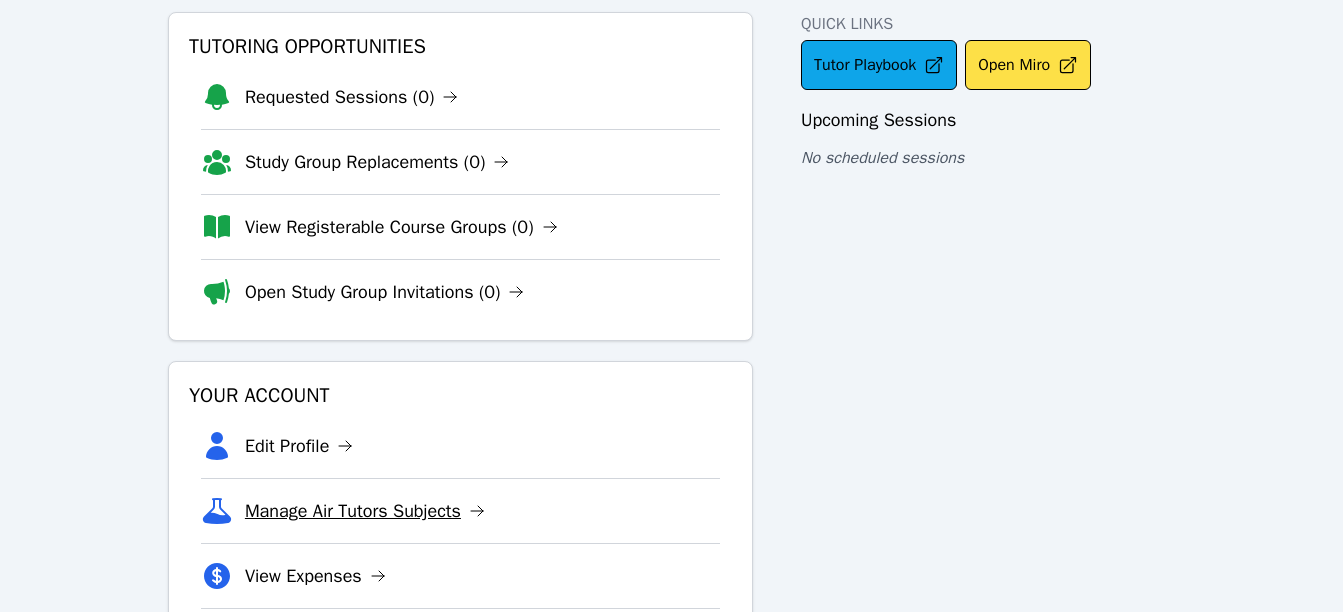 click on "Manage Air Tutors Subjects" at bounding box center [365, 511] 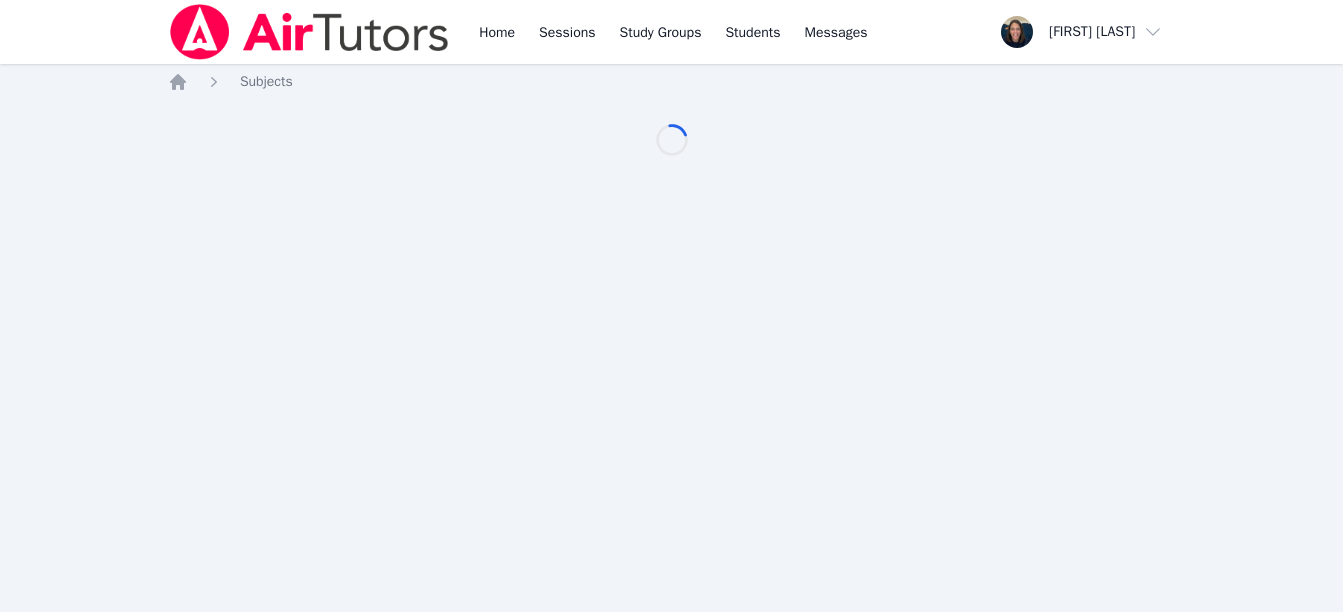scroll, scrollTop: 0, scrollLeft: 0, axis: both 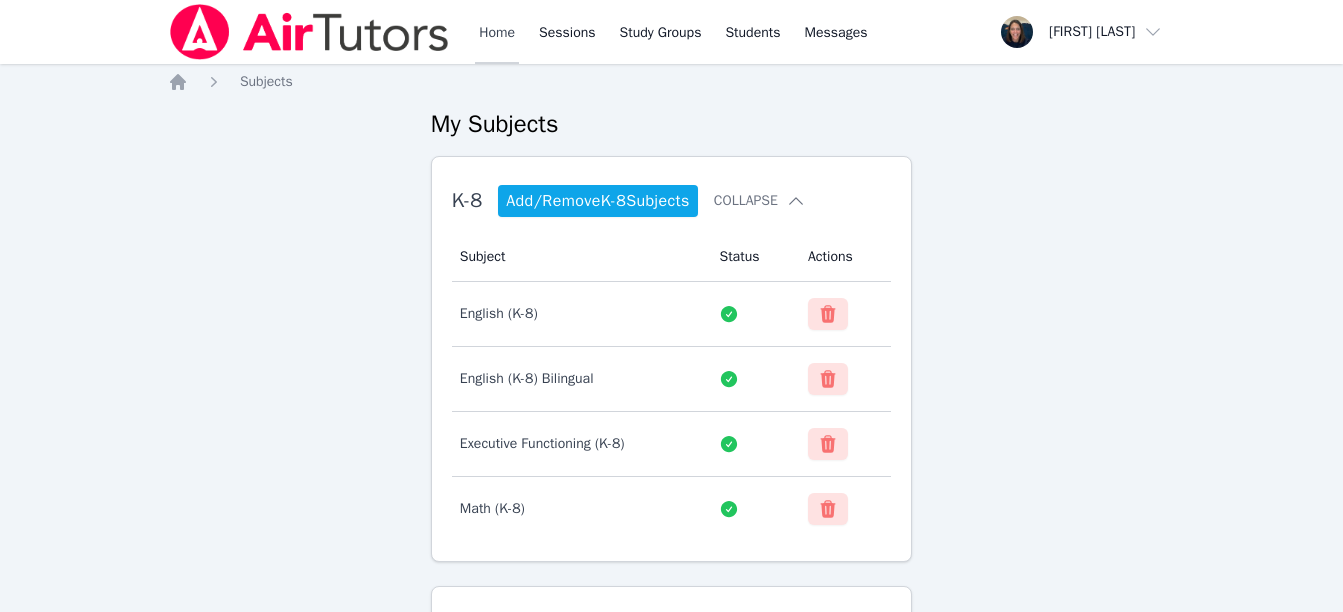click on "Home" at bounding box center (497, 32) 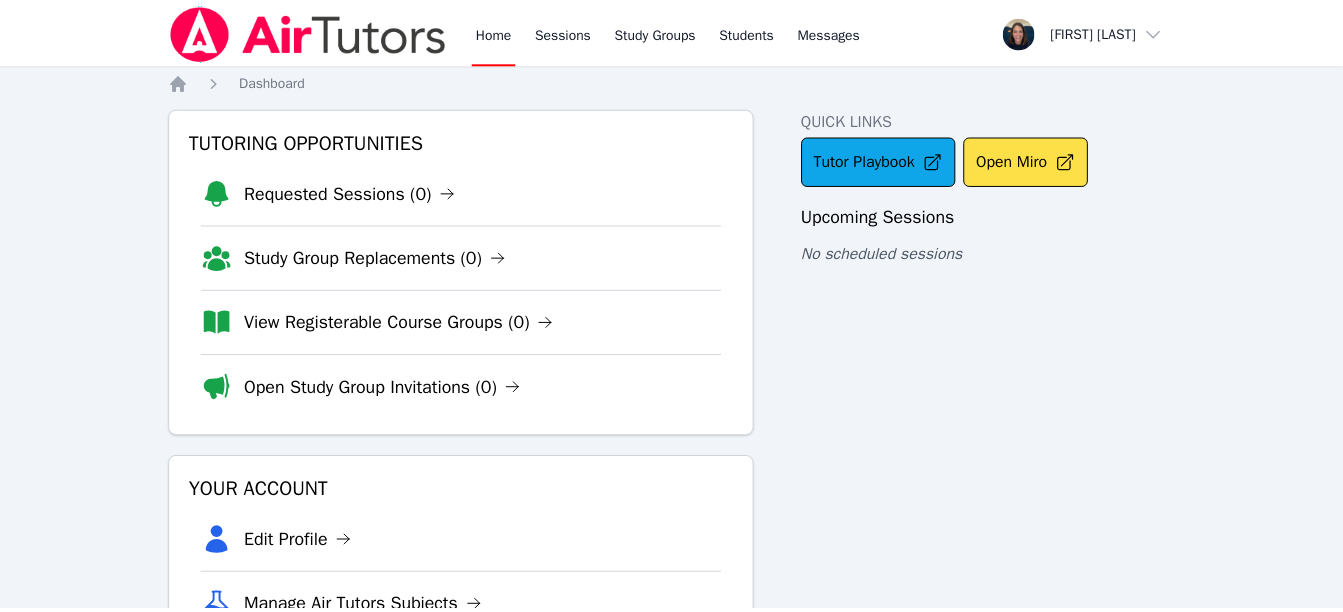 scroll, scrollTop: 0, scrollLeft: 0, axis: both 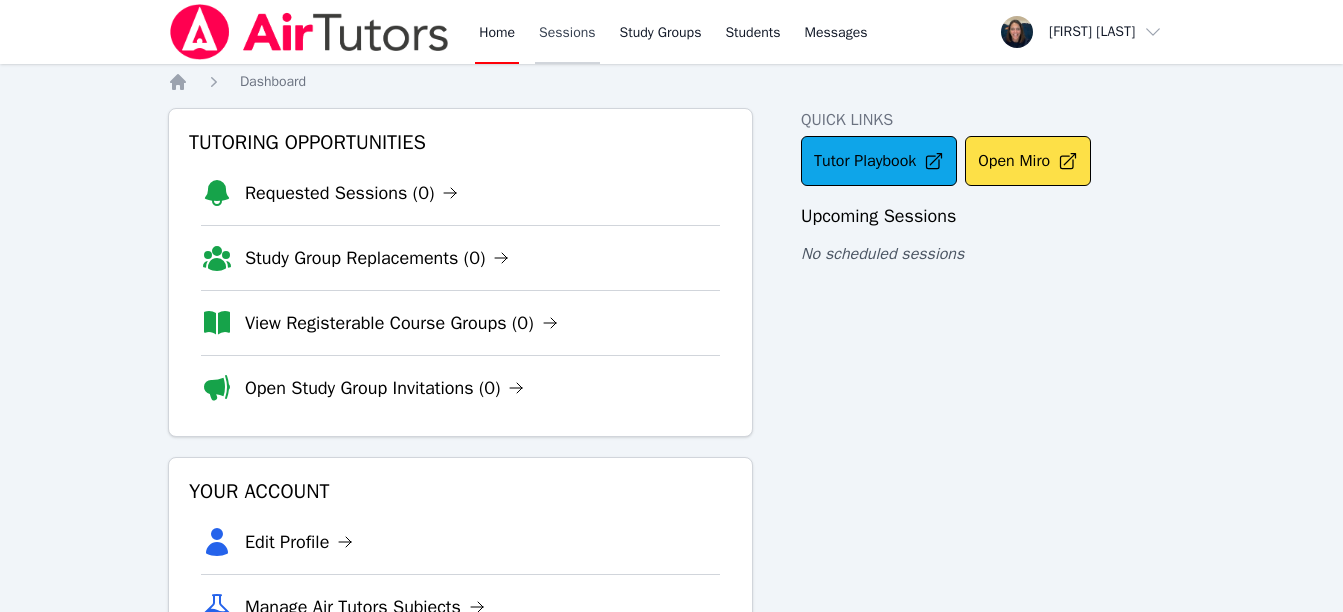 click on "Sessions" at bounding box center (567, 32) 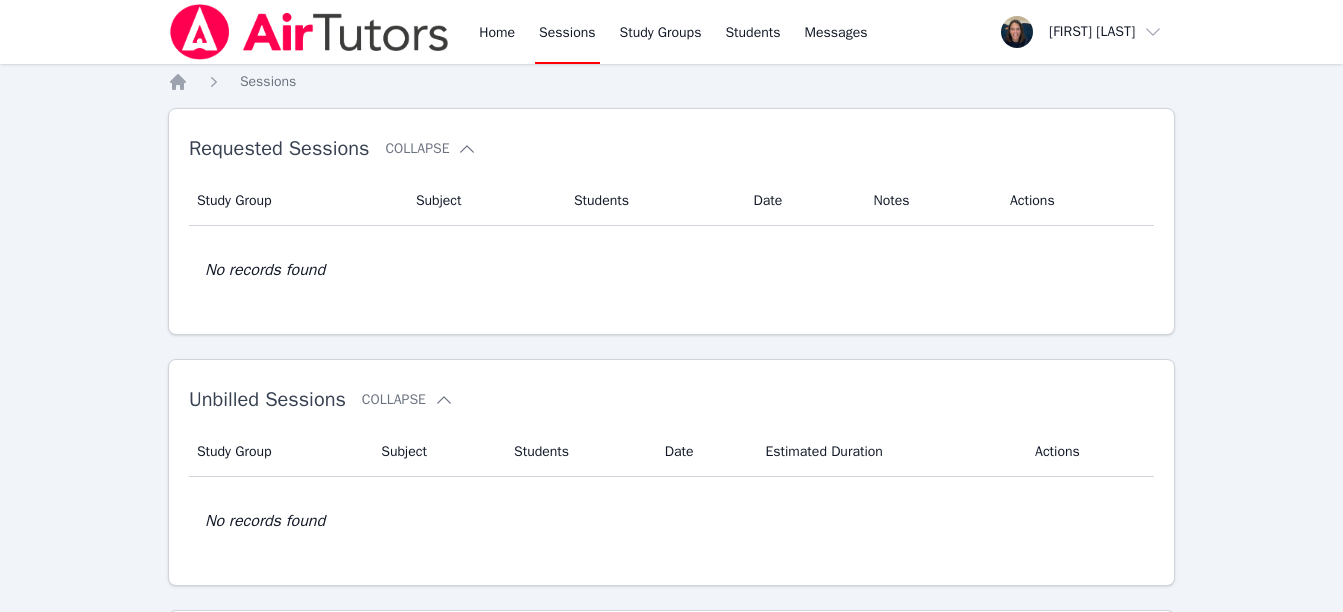 scroll, scrollTop: 411, scrollLeft: 0, axis: vertical 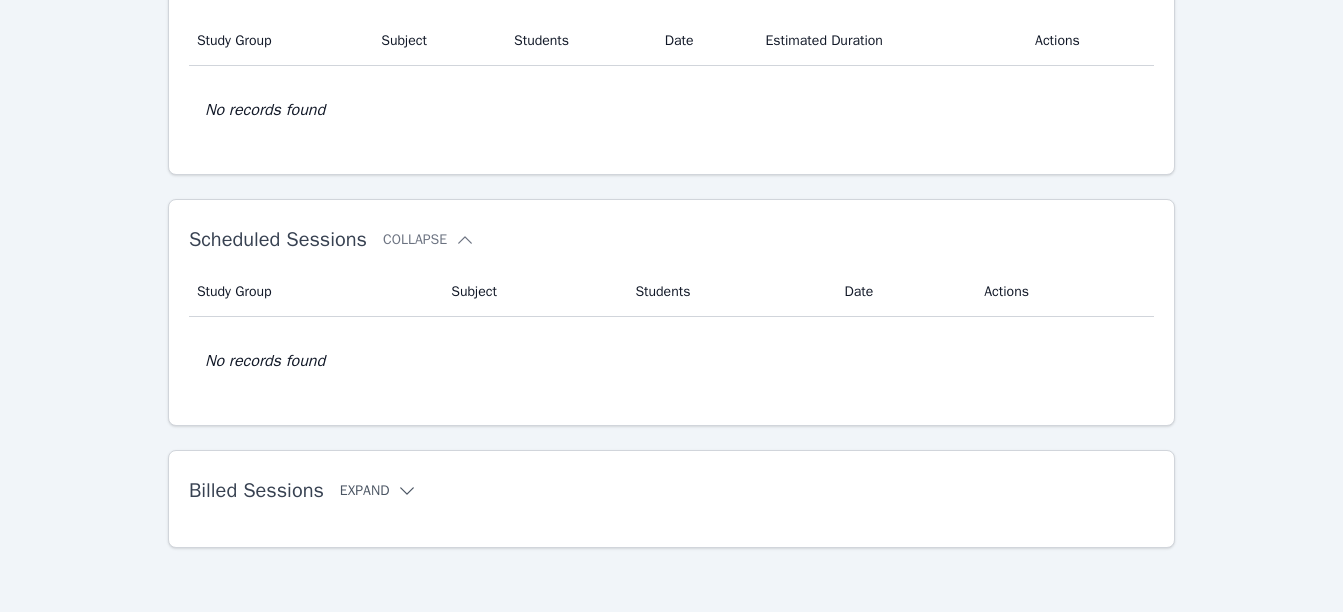 click on "Expand" at bounding box center (379, 491) 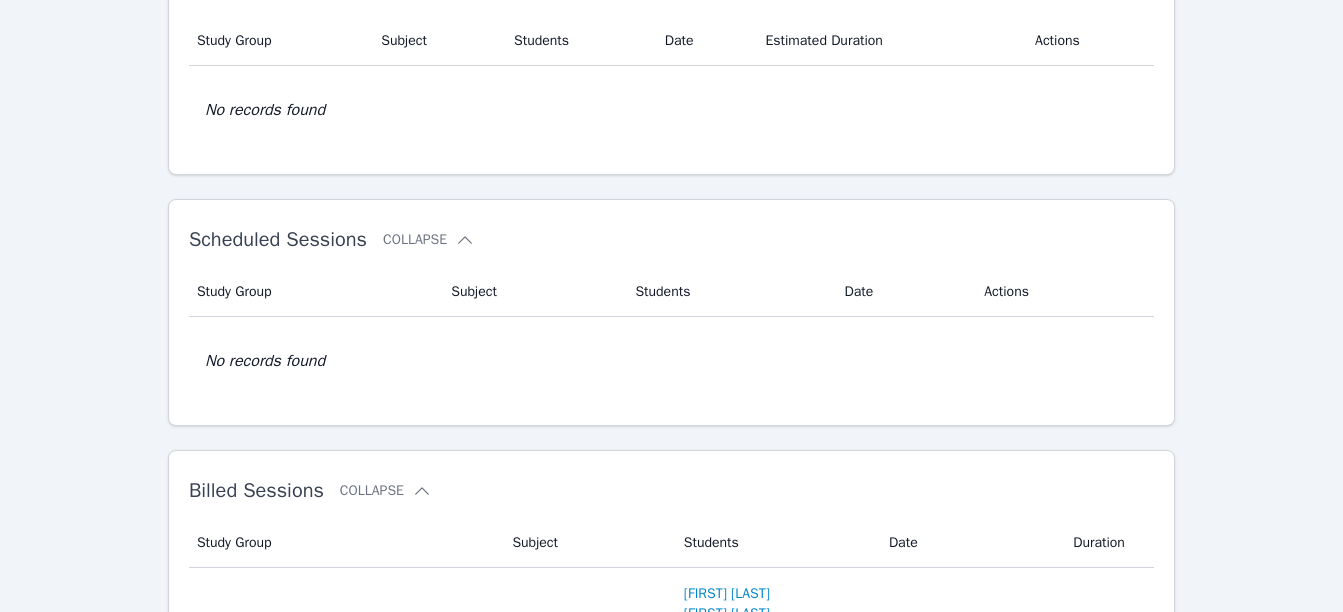 scroll, scrollTop: 1499, scrollLeft: 0, axis: vertical 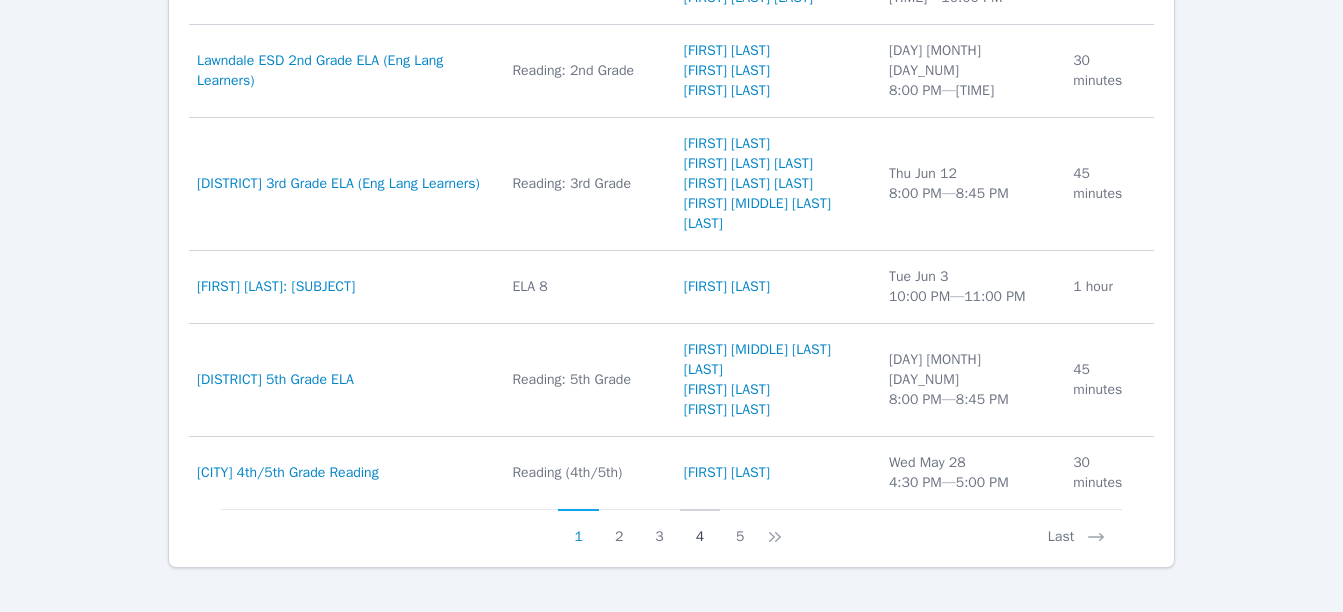 click on "4" at bounding box center (700, 528) 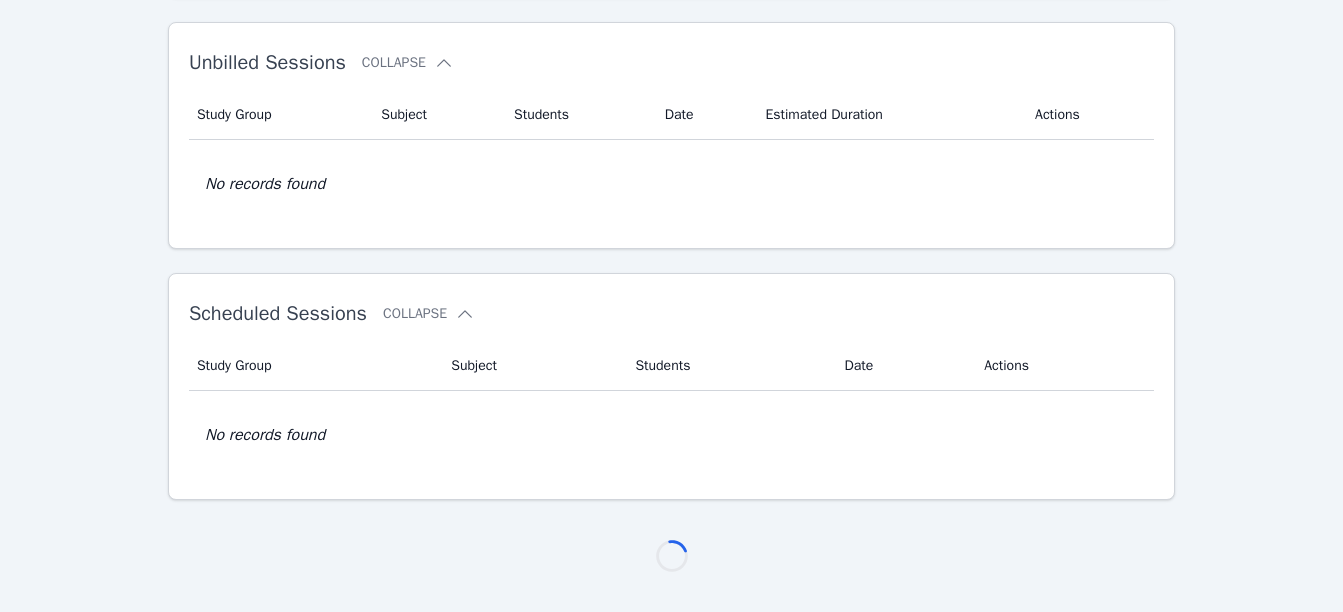 scroll, scrollTop: 1339, scrollLeft: 0, axis: vertical 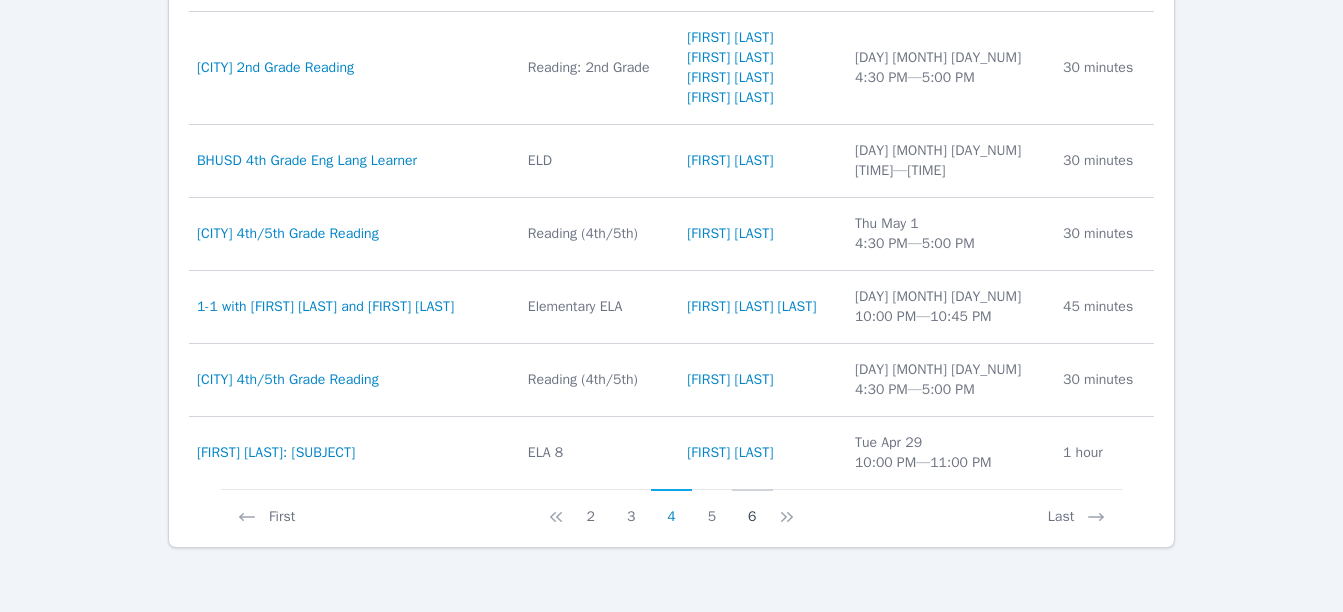 click on "6" at bounding box center [752, 508] 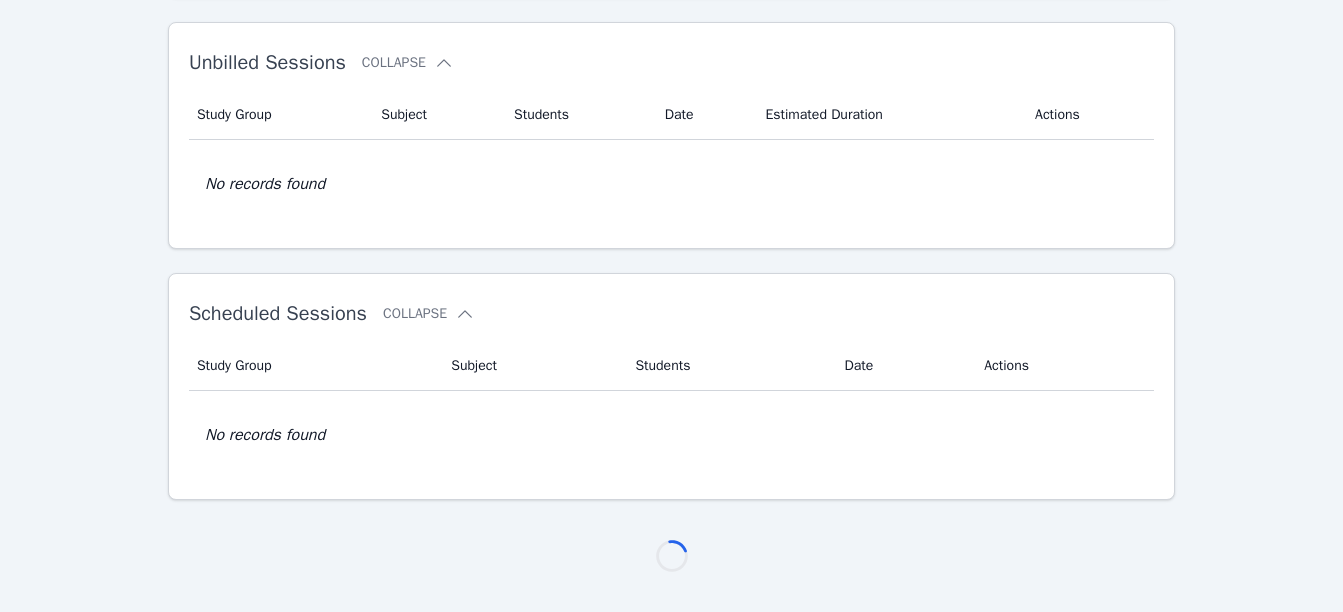 scroll, scrollTop: 1259, scrollLeft: 0, axis: vertical 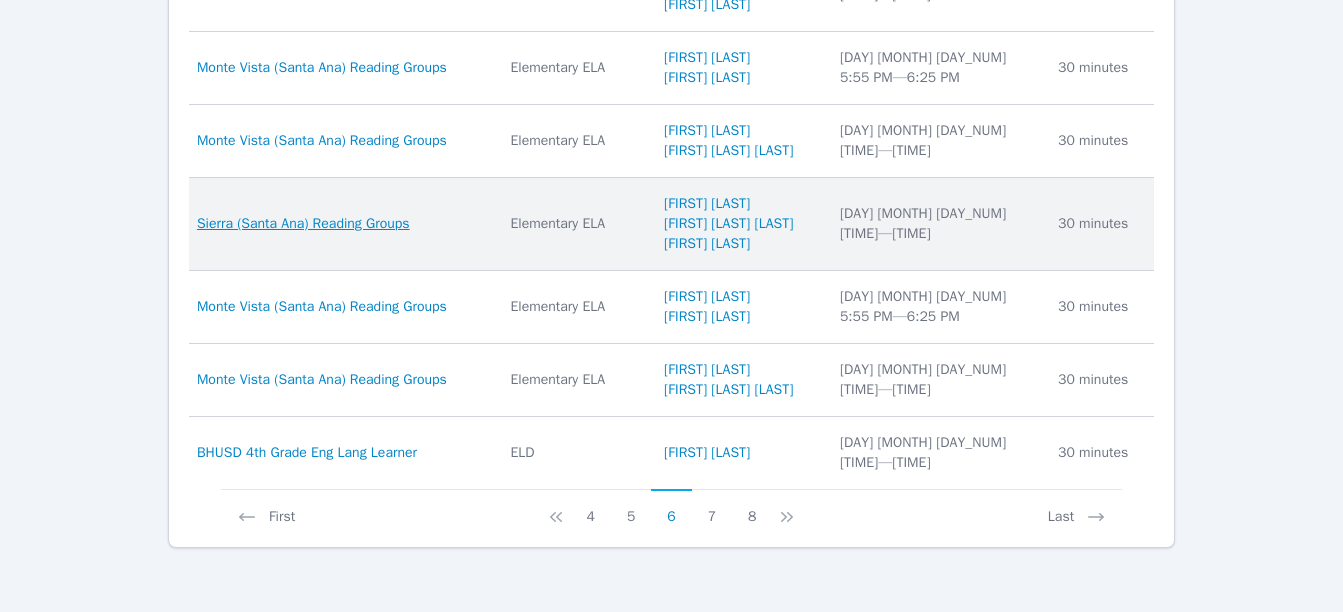 click on "Sierra (Santa Ana) Reading Groups" at bounding box center [303, 224] 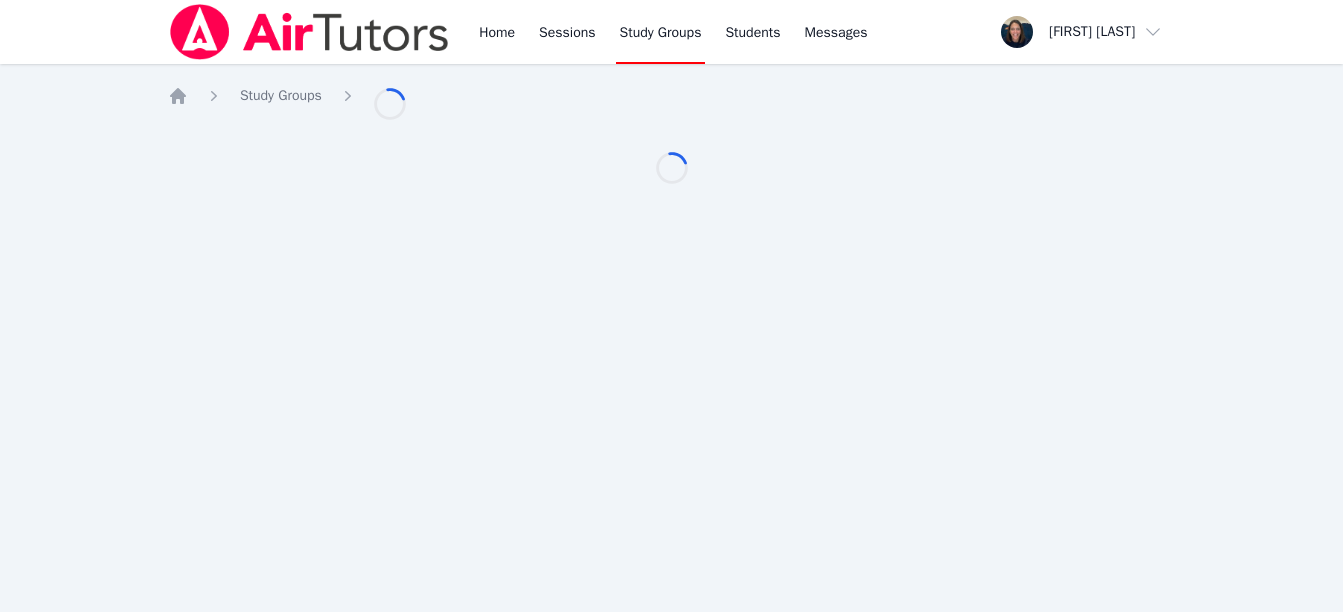scroll, scrollTop: 0, scrollLeft: 0, axis: both 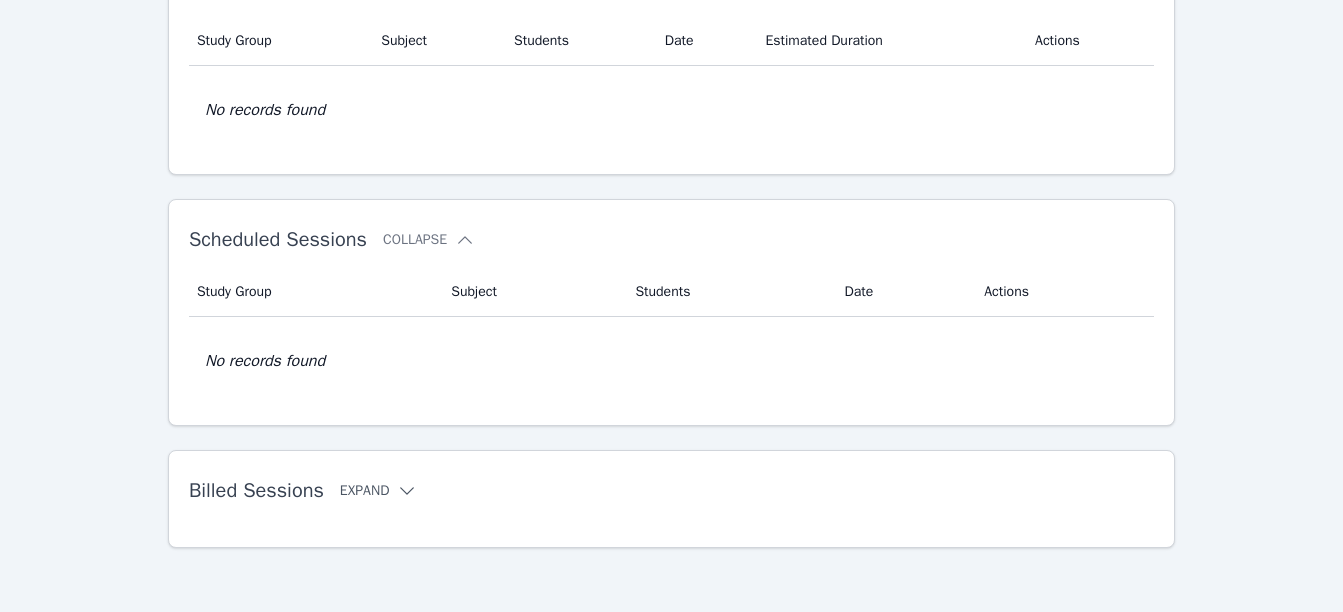 click on "Expand" at bounding box center [379, 491] 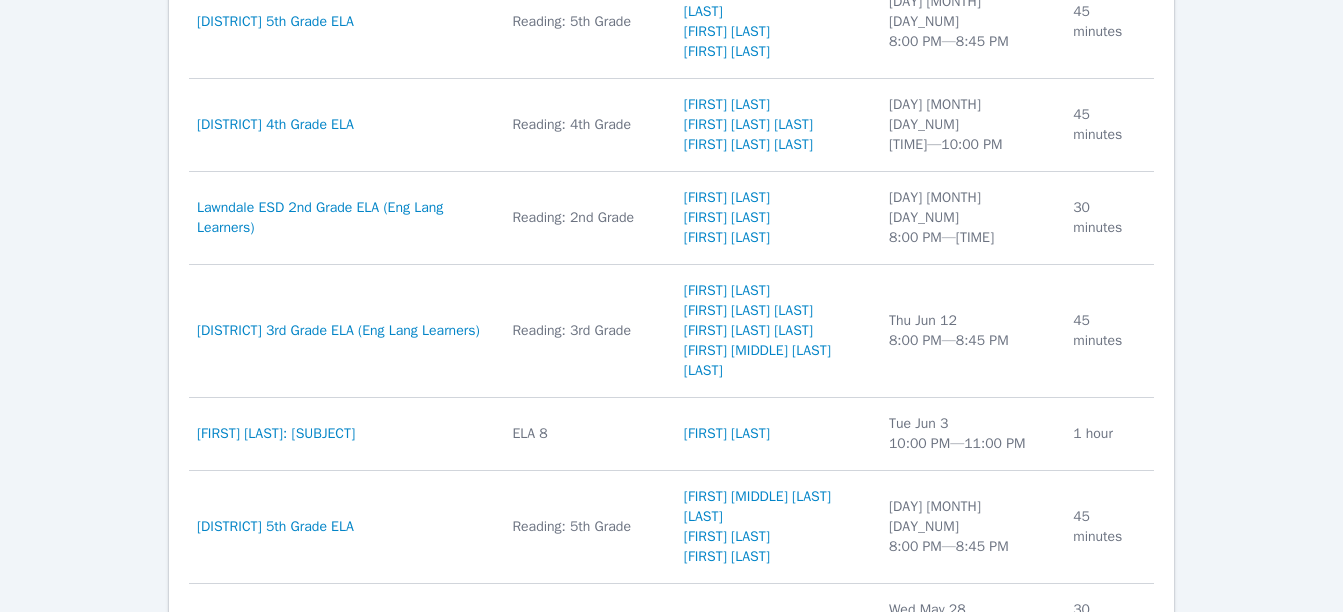 scroll, scrollTop: 1367, scrollLeft: 0, axis: vertical 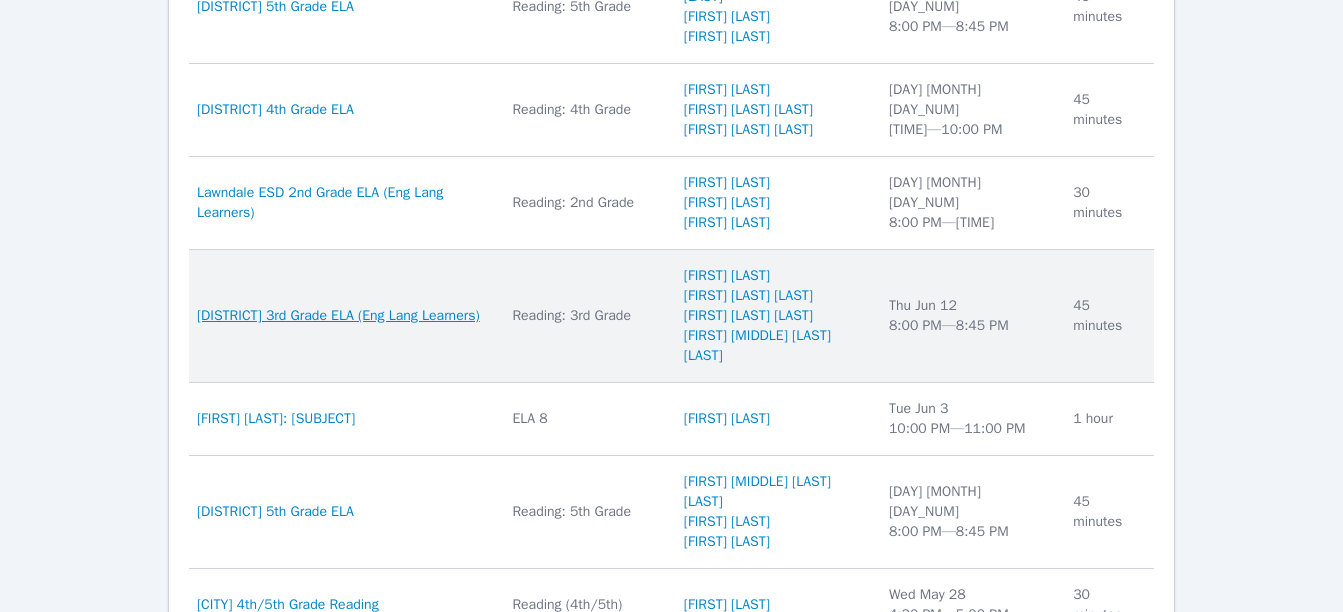 click on "Lawndale ESD 3rd Grade ELA (Eng Lang Learners)" at bounding box center (338, 316) 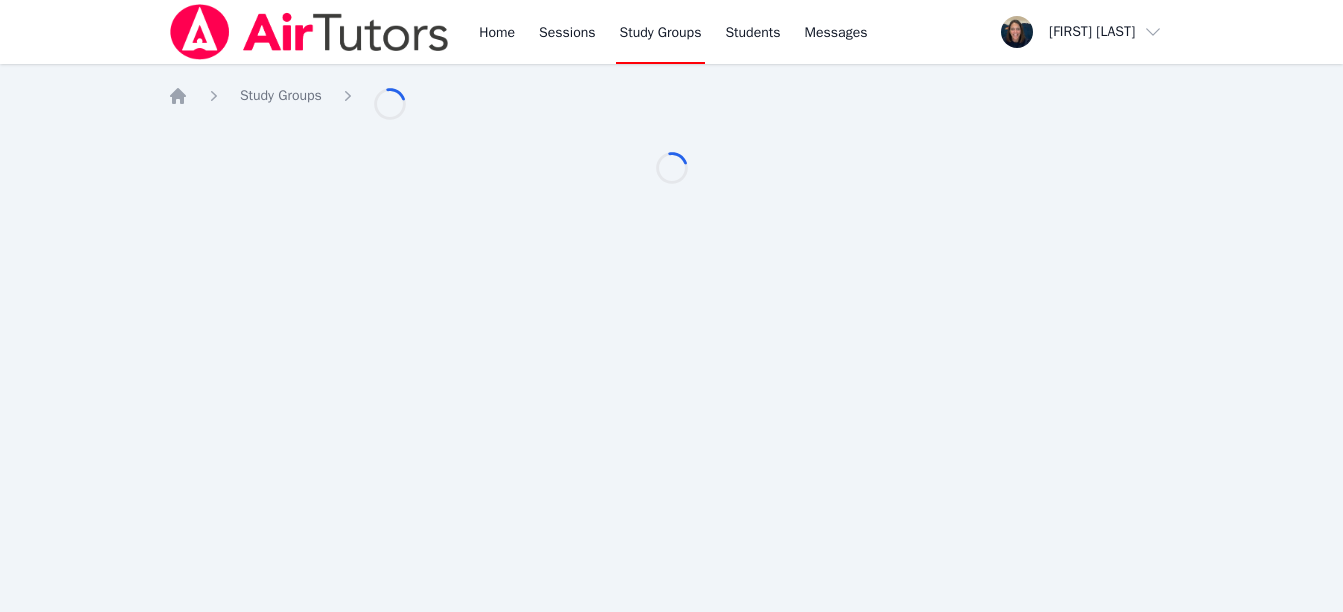 scroll, scrollTop: 0, scrollLeft: 0, axis: both 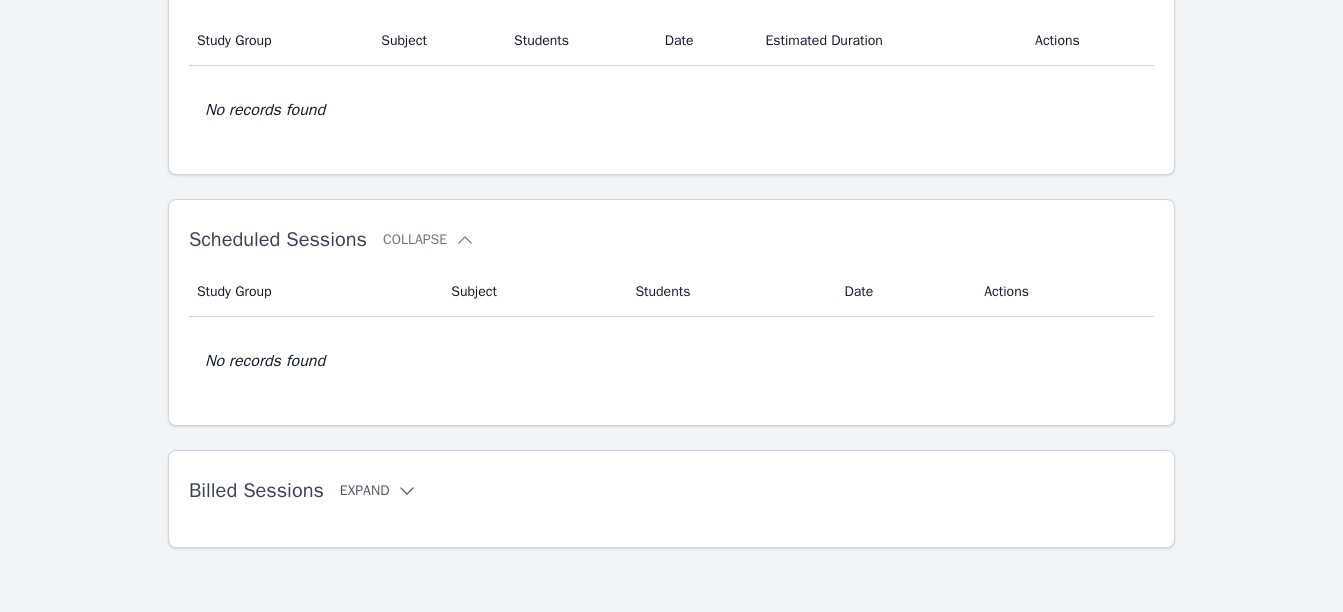 click on "Expand" at bounding box center (379, 491) 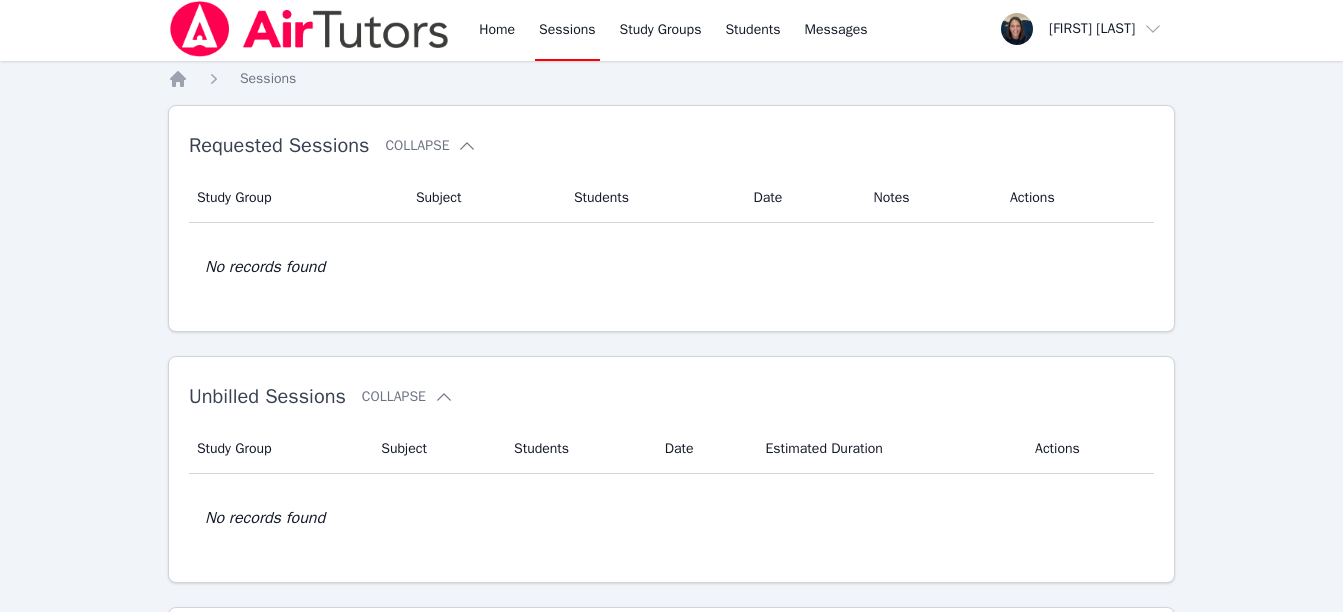 scroll, scrollTop: 0, scrollLeft: 0, axis: both 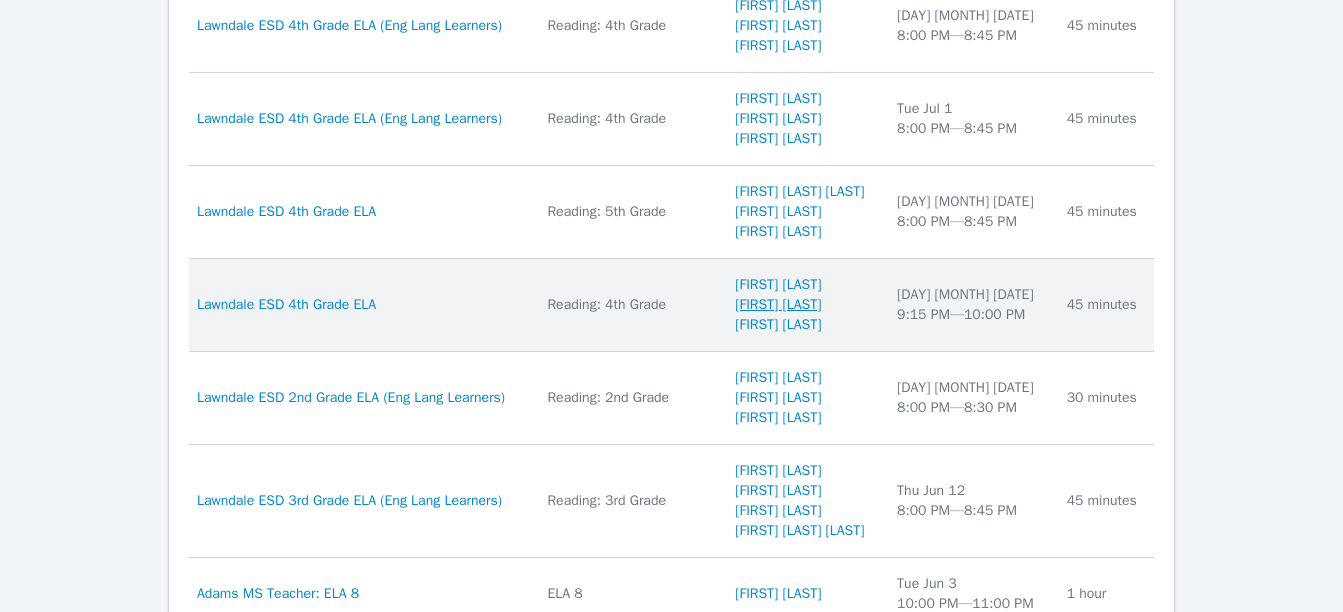 click on "[FIRST] [LAST]" at bounding box center [778, 305] 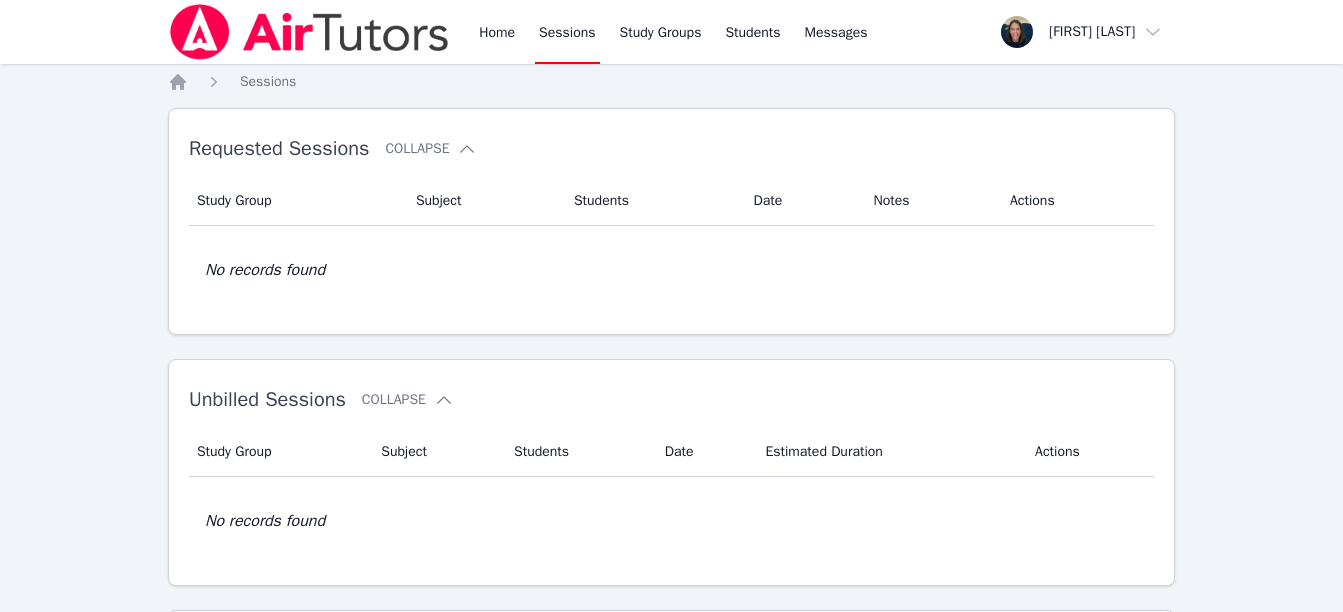 scroll, scrollTop: 411, scrollLeft: 0, axis: vertical 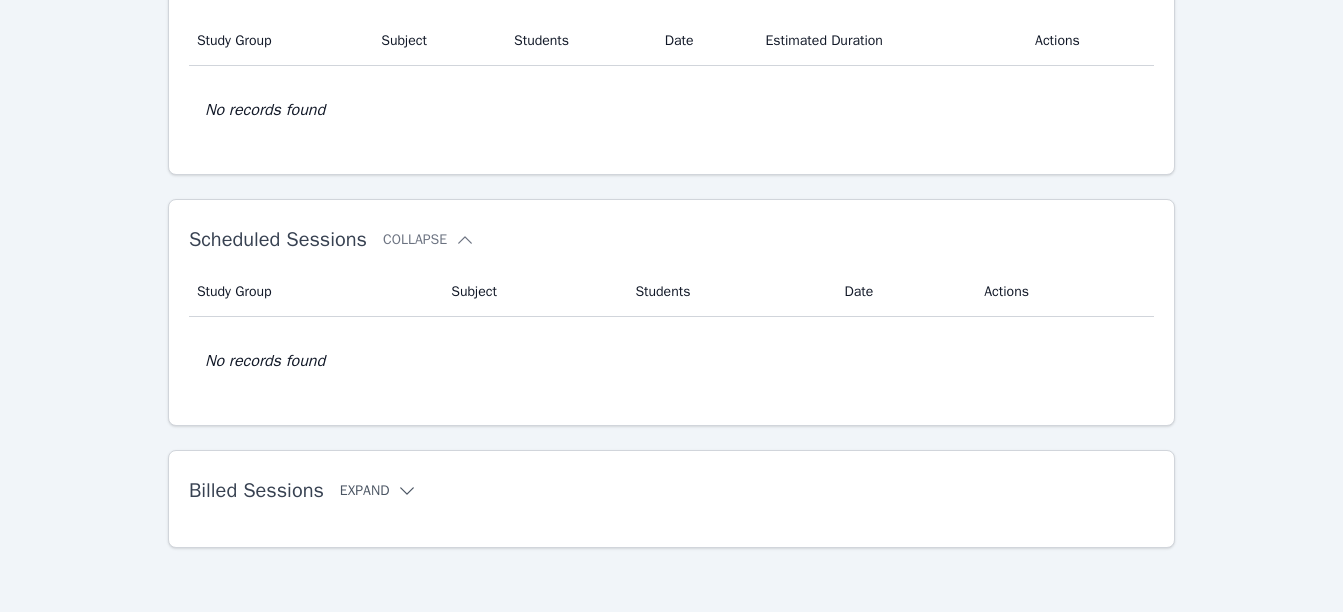 click on "Expand" at bounding box center (379, 491) 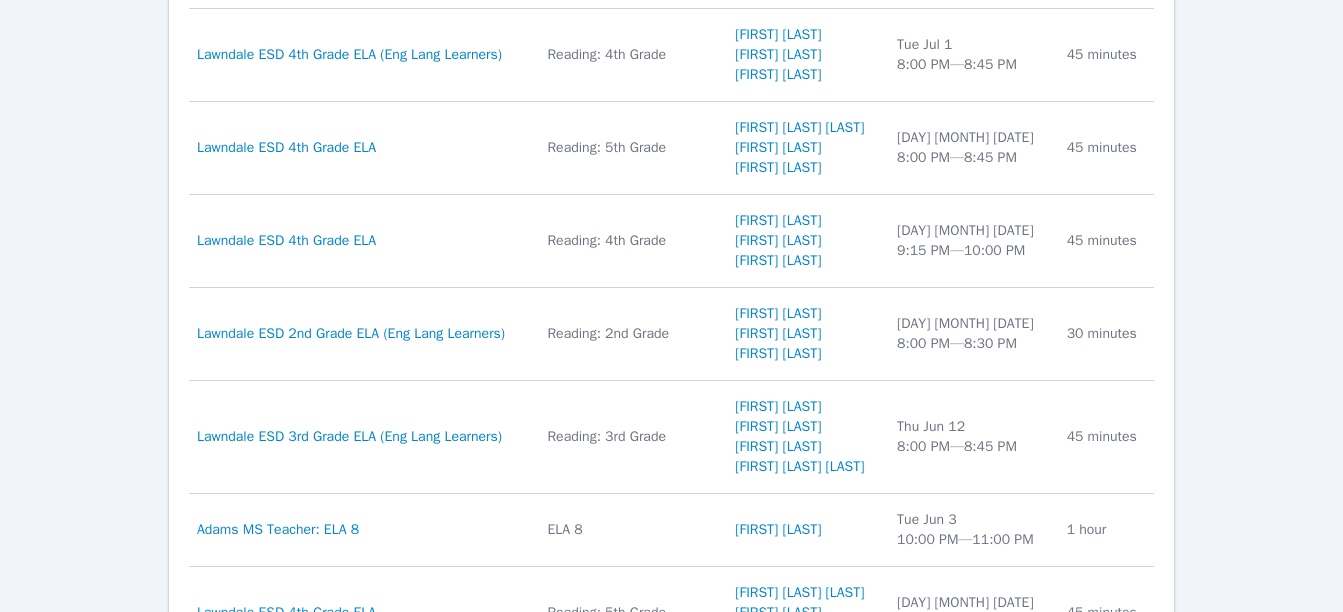 scroll, scrollTop: 1228, scrollLeft: 0, axis: vertical 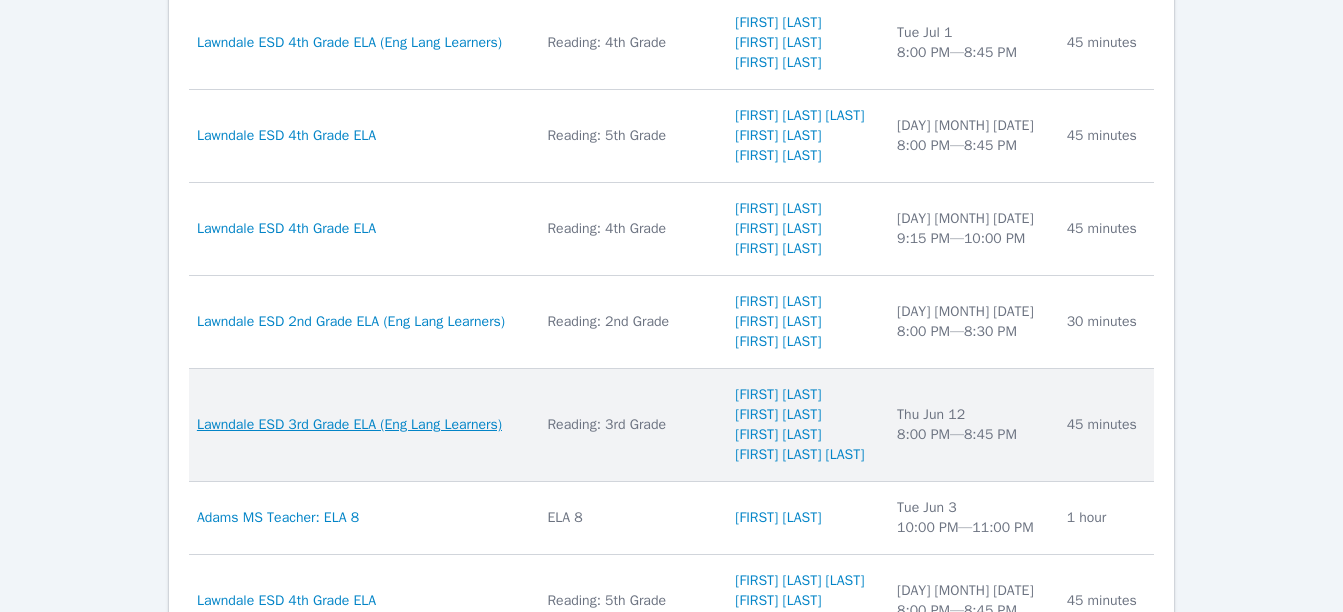 click on "Lawndale ESD 3rd Grade ELA (Eng Lang Learners)" at bounding box center [349, 425] 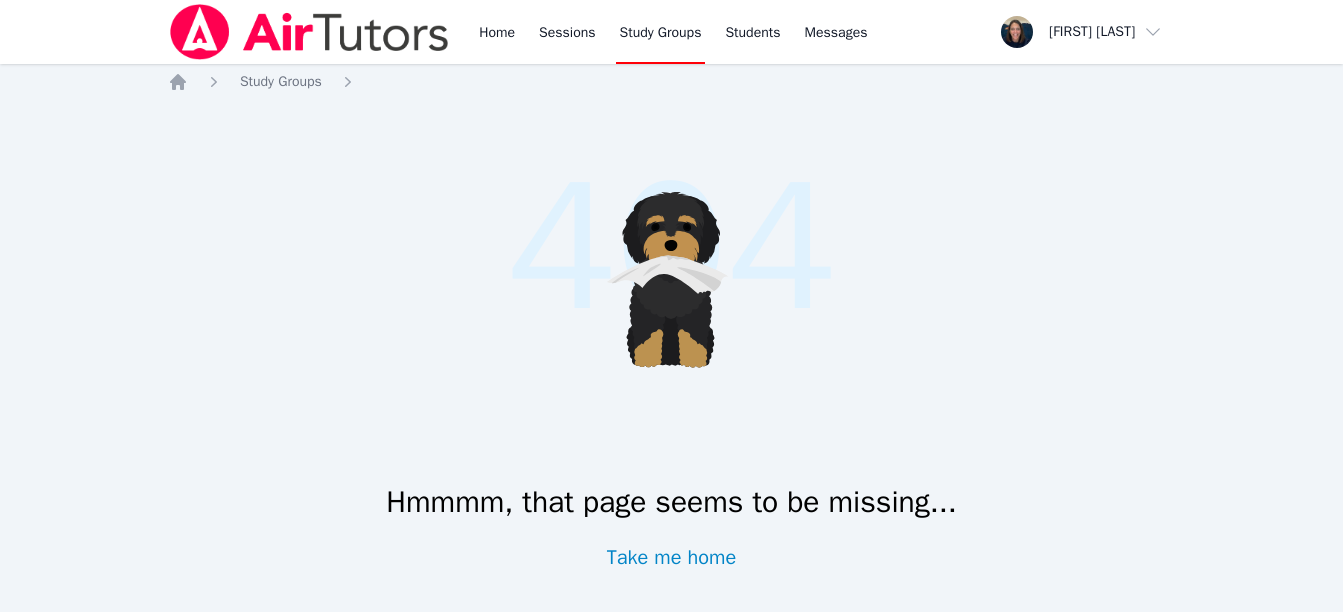 click on "Study Groups" at bounding box center [661, 32] 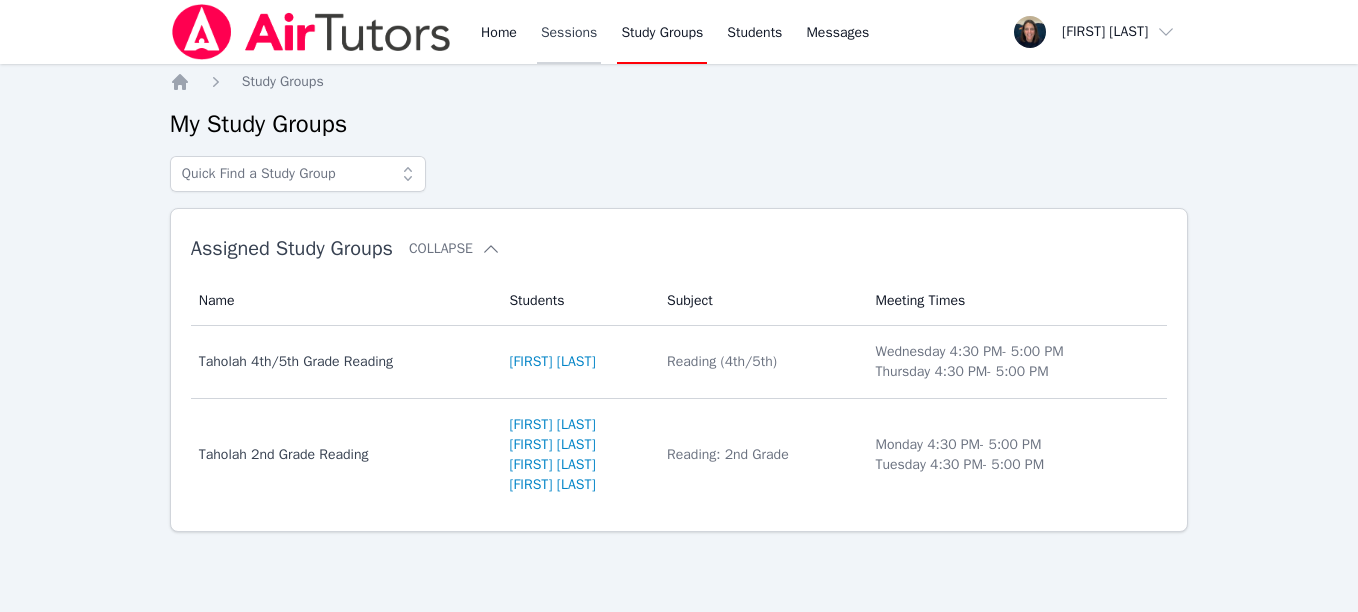 click on "Sessions" at bounding box center (569, 32) 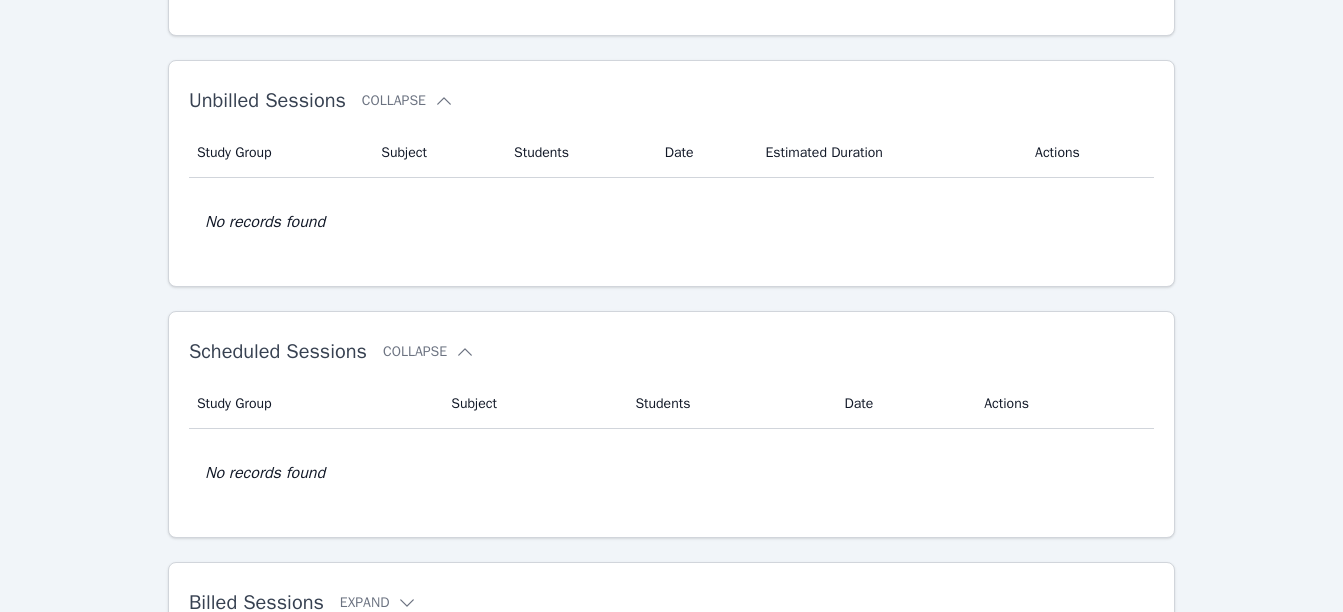 scroll, scrollTop: 411, scrollLeft: 0, axis: vertical 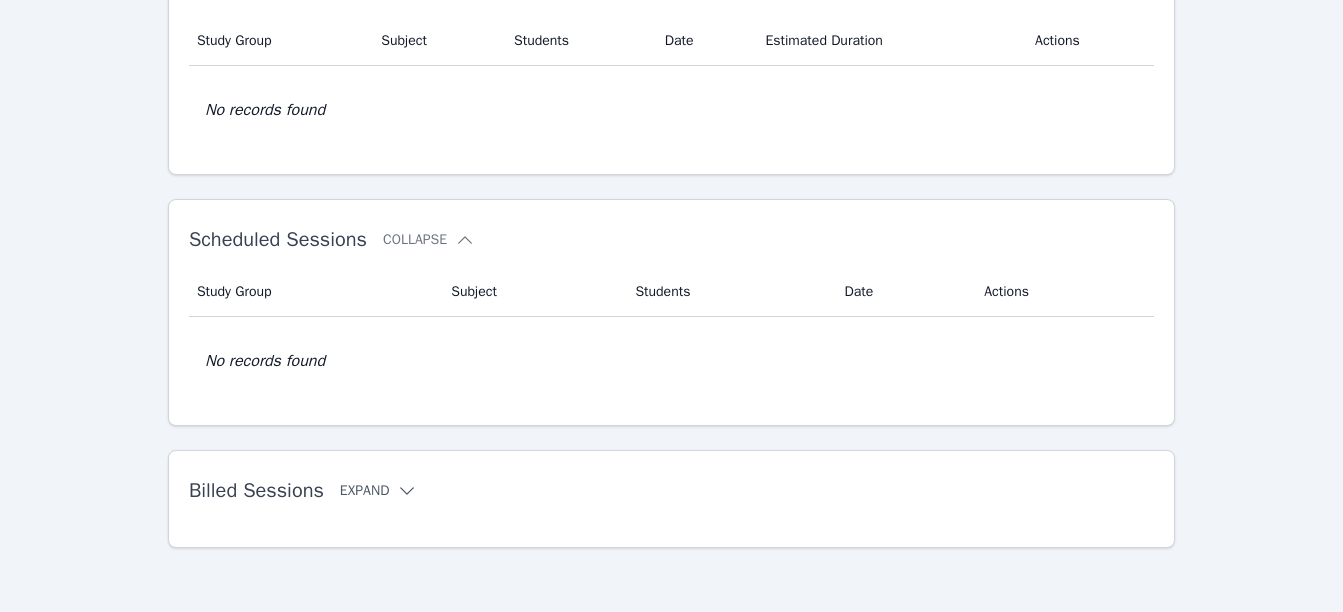 click on "Expand" at bounding box center [379, 491] 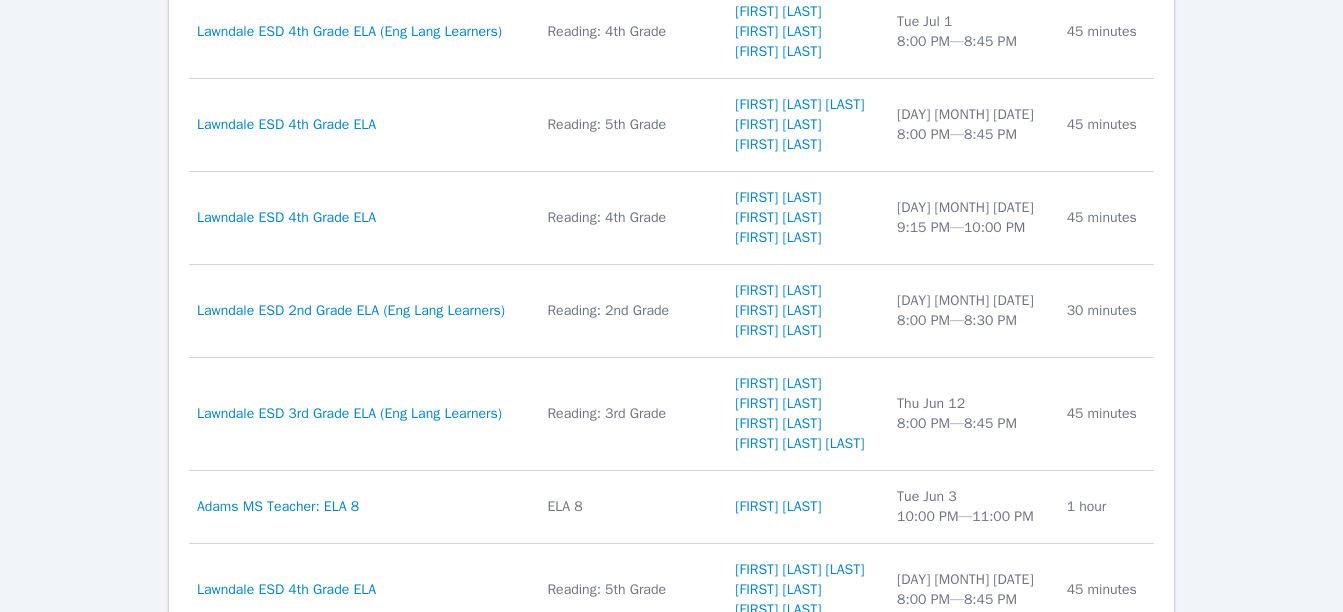 scroll, scrollTop: 1499, scrollLeft: 0, axis: vertical 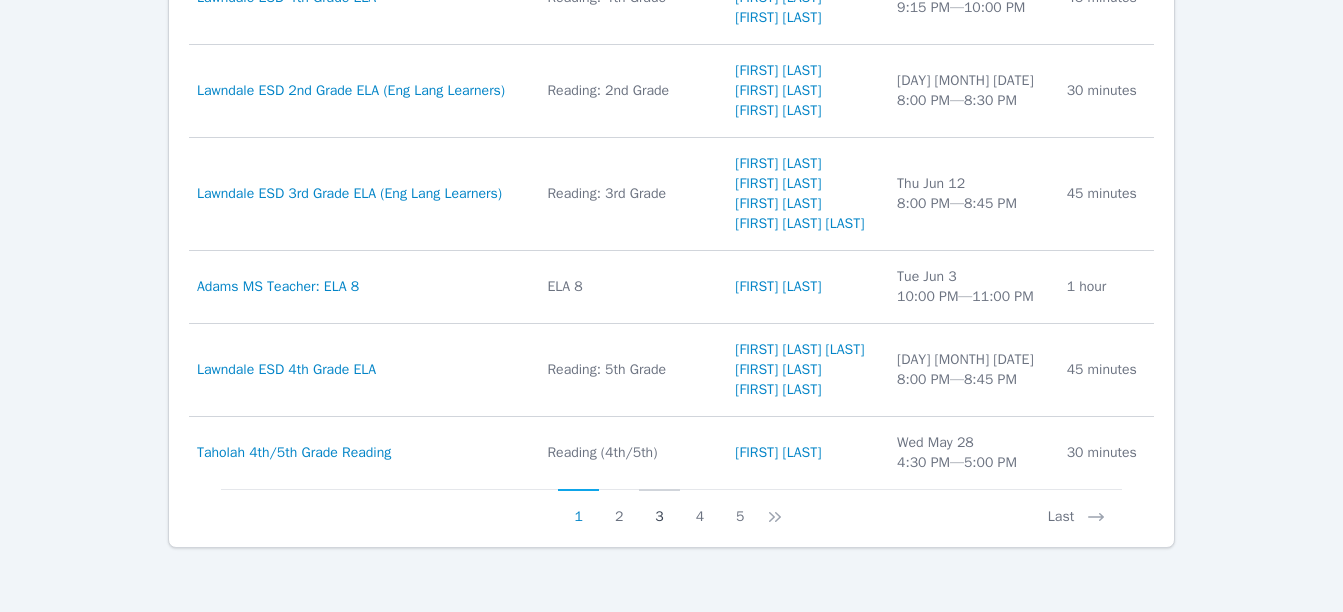 click on "3" at bounding box center (659, 508) 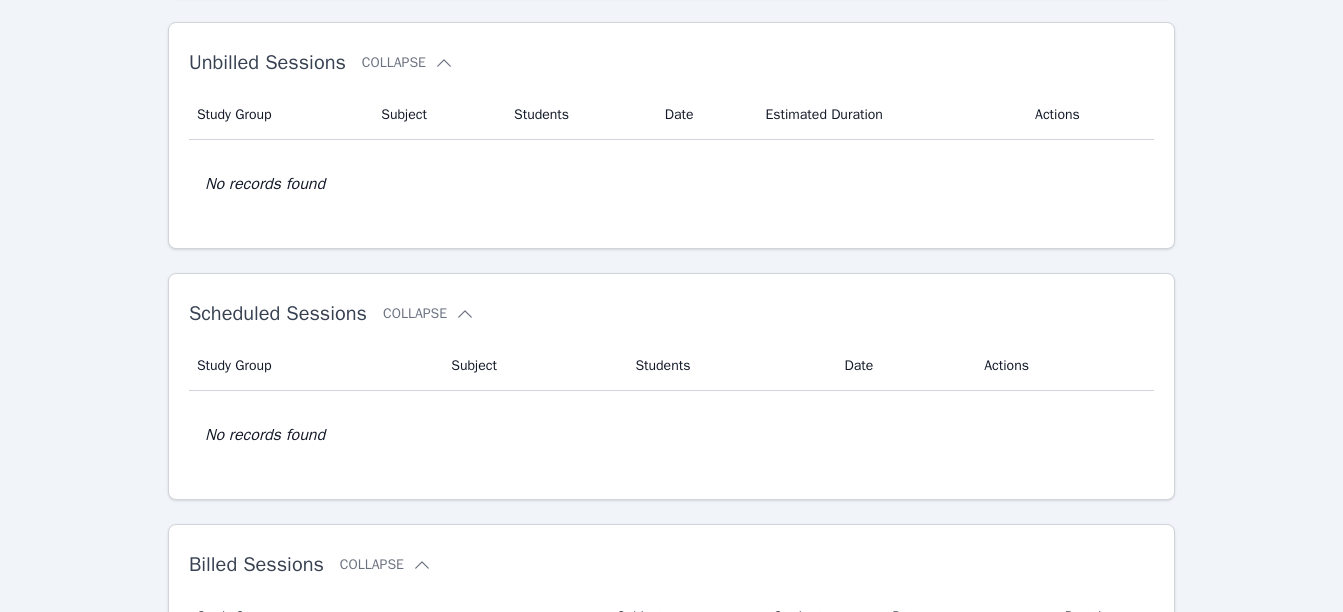 scroll, scrollTop: 1319, scrollLeft: 0, axis: vertical 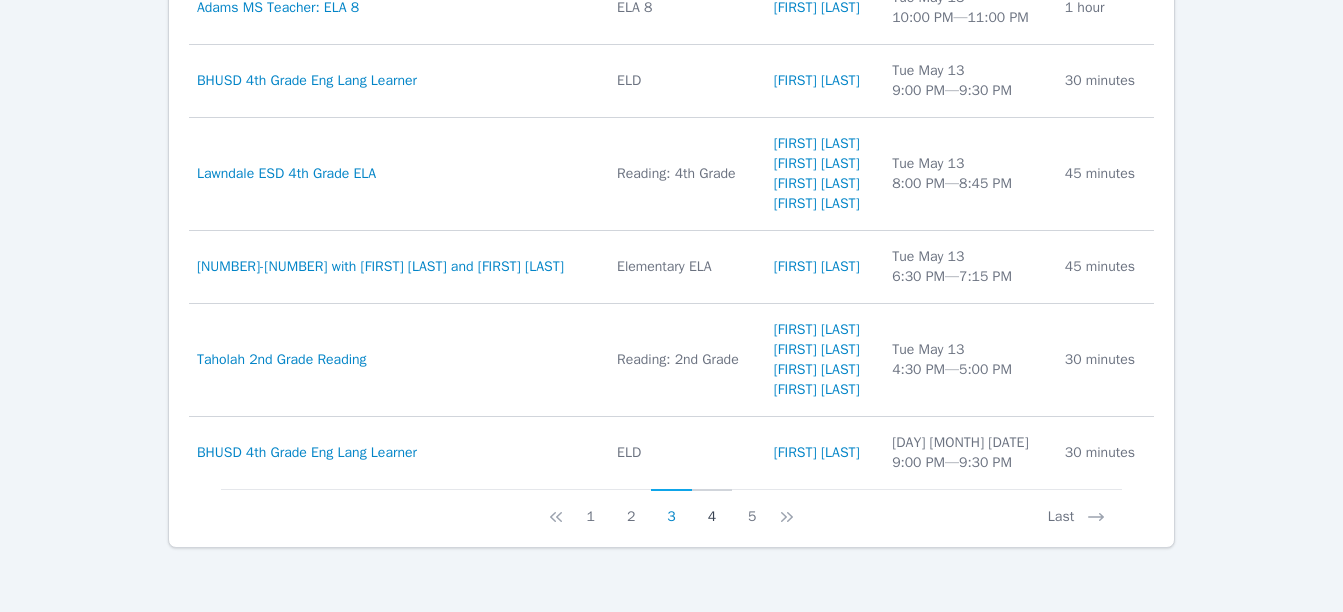 click on "4" at bounding box center [712, 508] 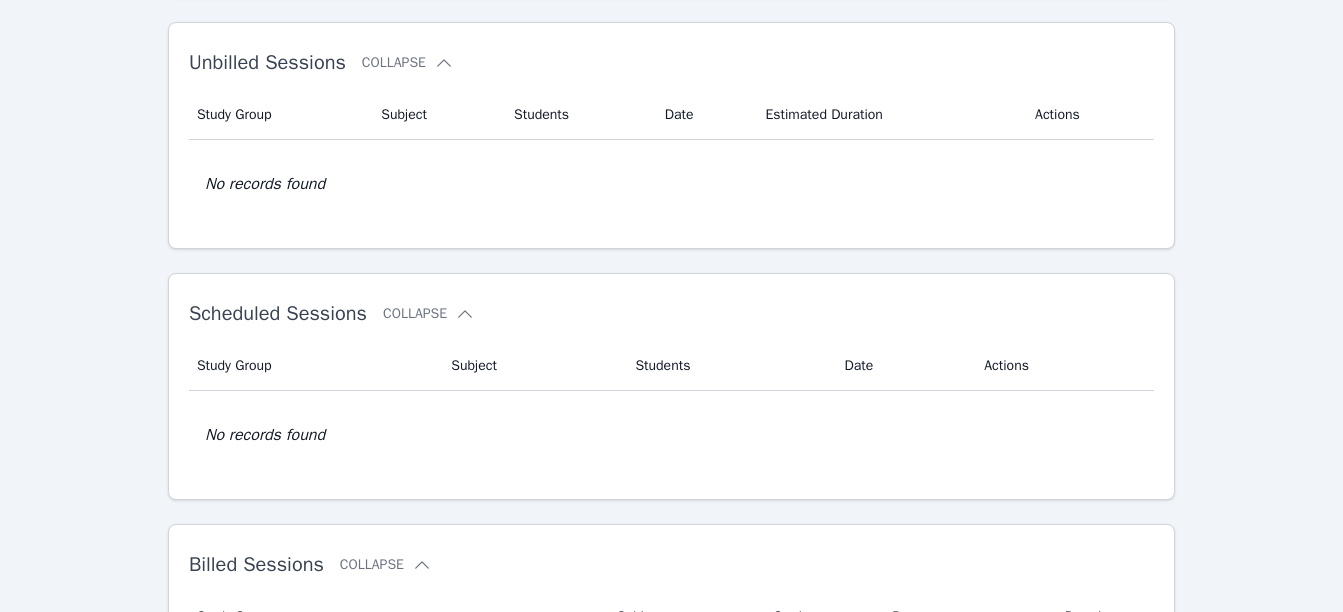 scroll, scrollTop: 1319, scrollLeft: 0, axis: vertical 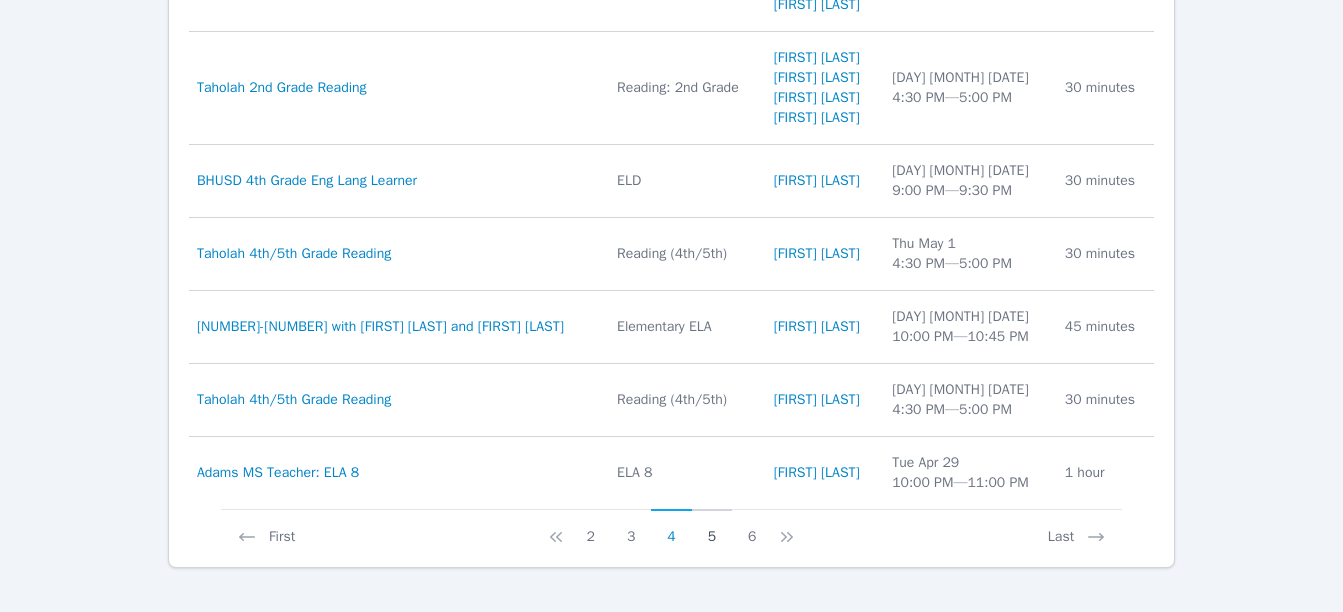 click on "5" at bounding box center (712, 528) 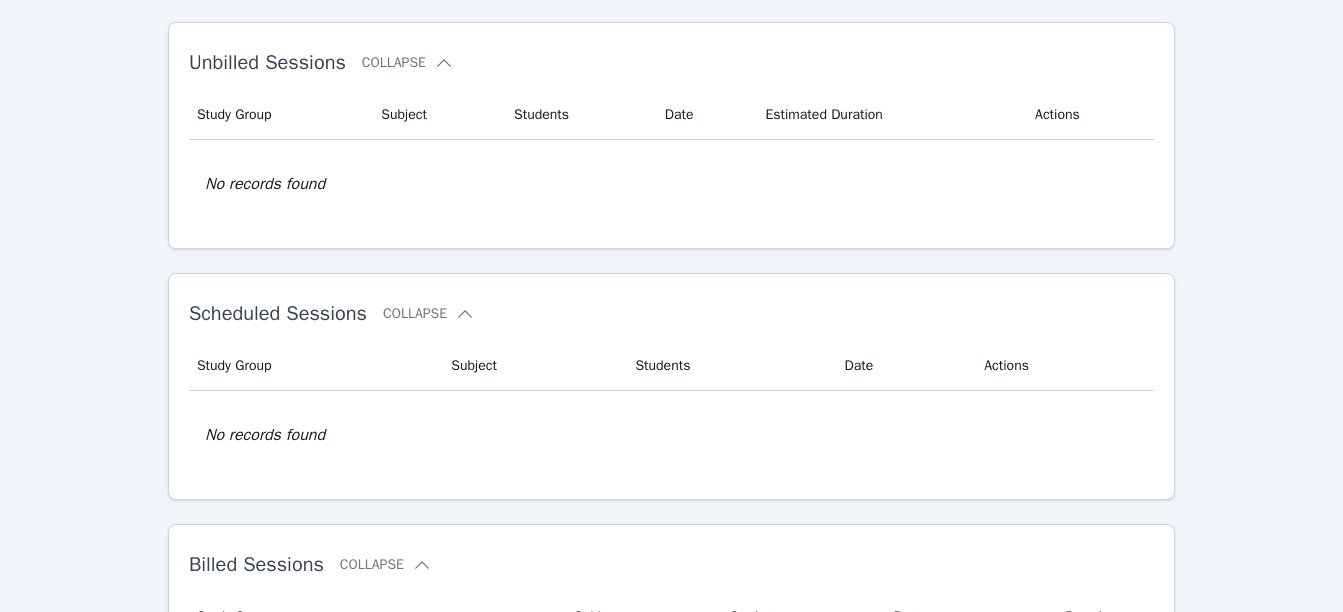 scroll, scrollTop: 1319, scrollLeft: 0, axis: vertical 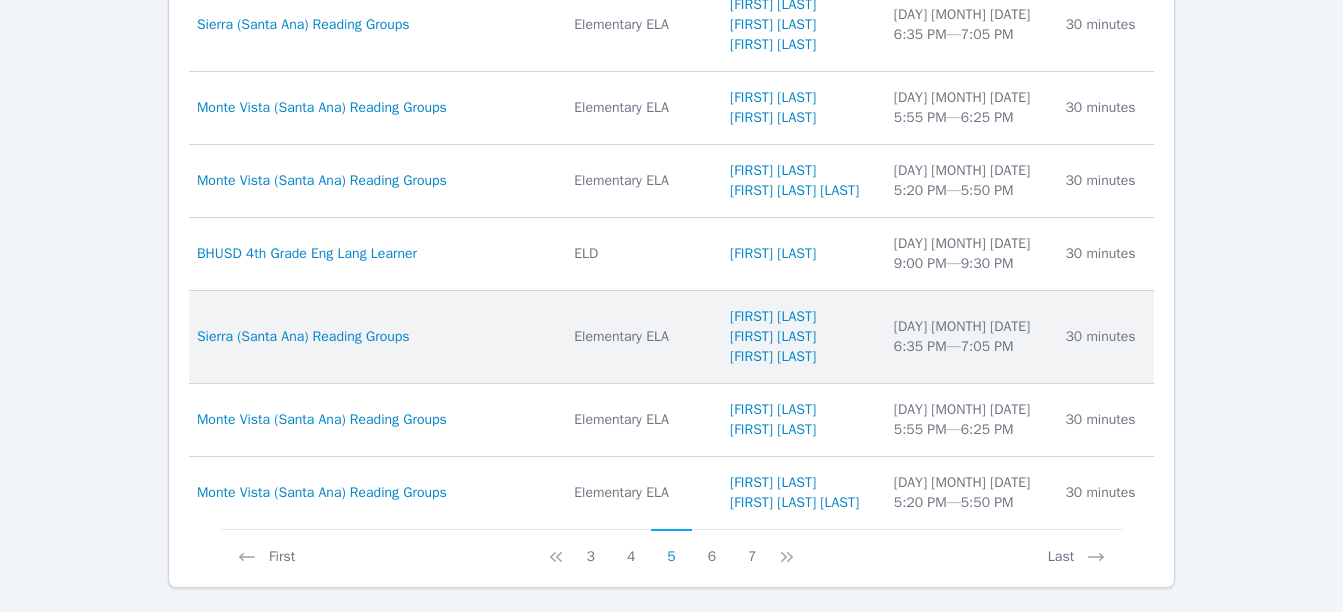 click on "Students Allen Alvarez Ariadne Garcia Moreno Emmanuel Flores" at bounding box center [800, 337] 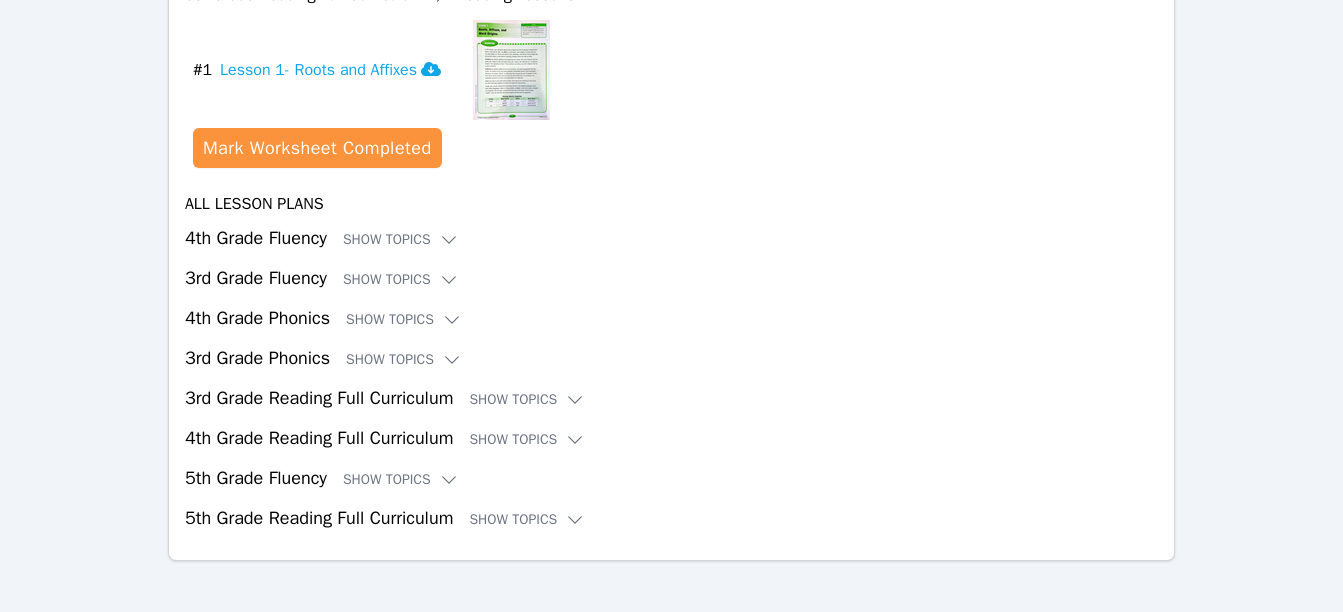 scroll, scrollTop: 3575, scrollLeft: 0, axis: vertical 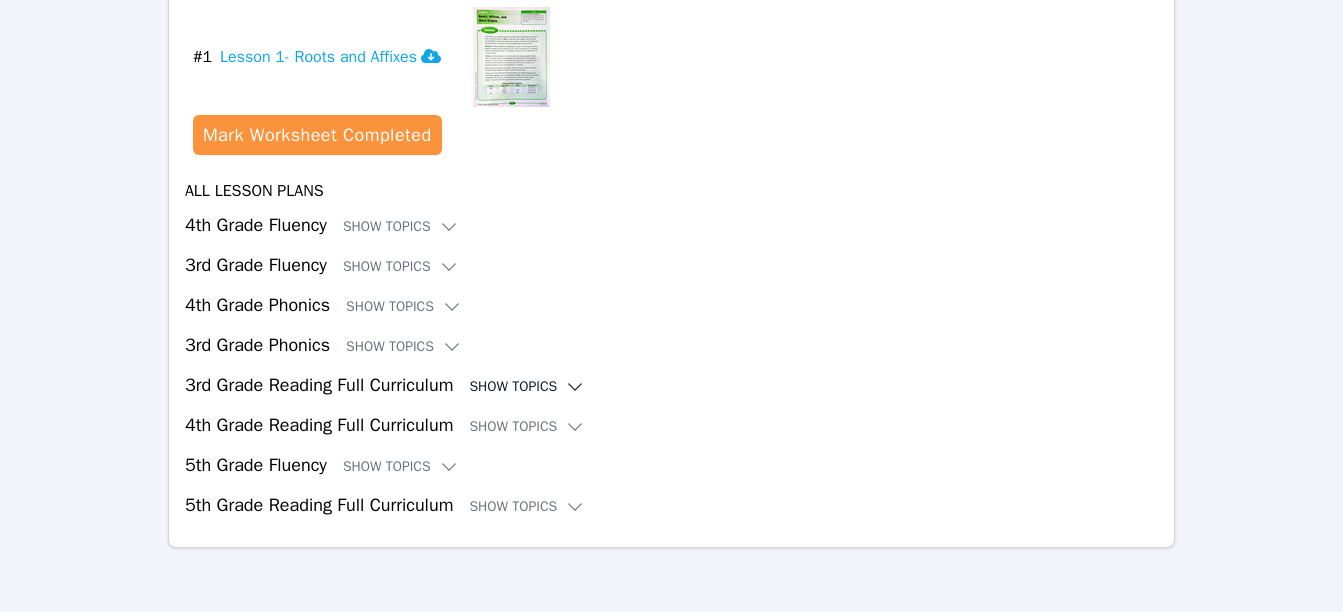 click on "Show Topics" at bounding box center (527, 387) 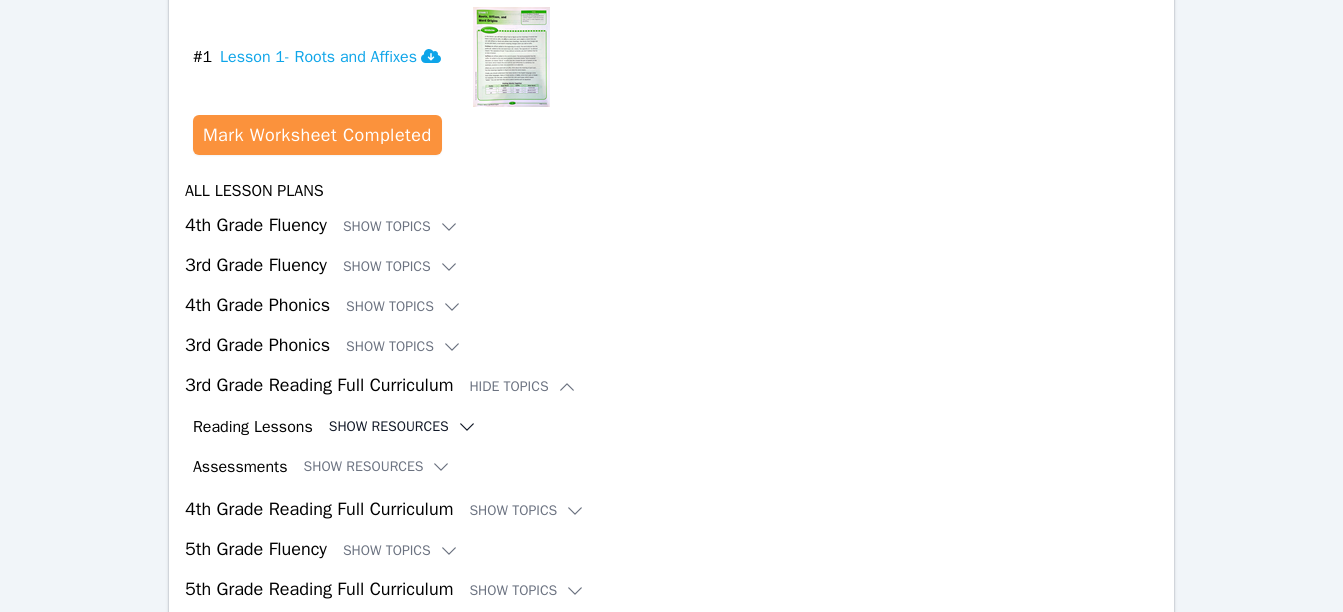 click on "Show Resources" at bounding box center [403, 427] 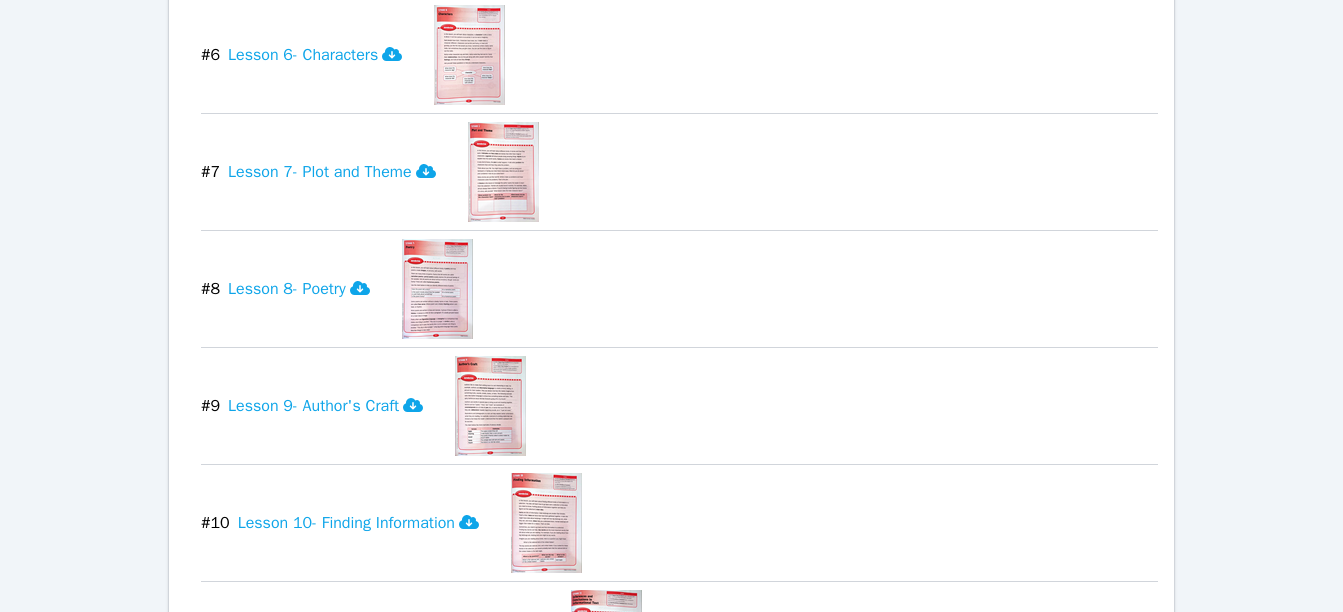 scroll, scrollTop: 4694, scrollLeft: 0, axis: vertical 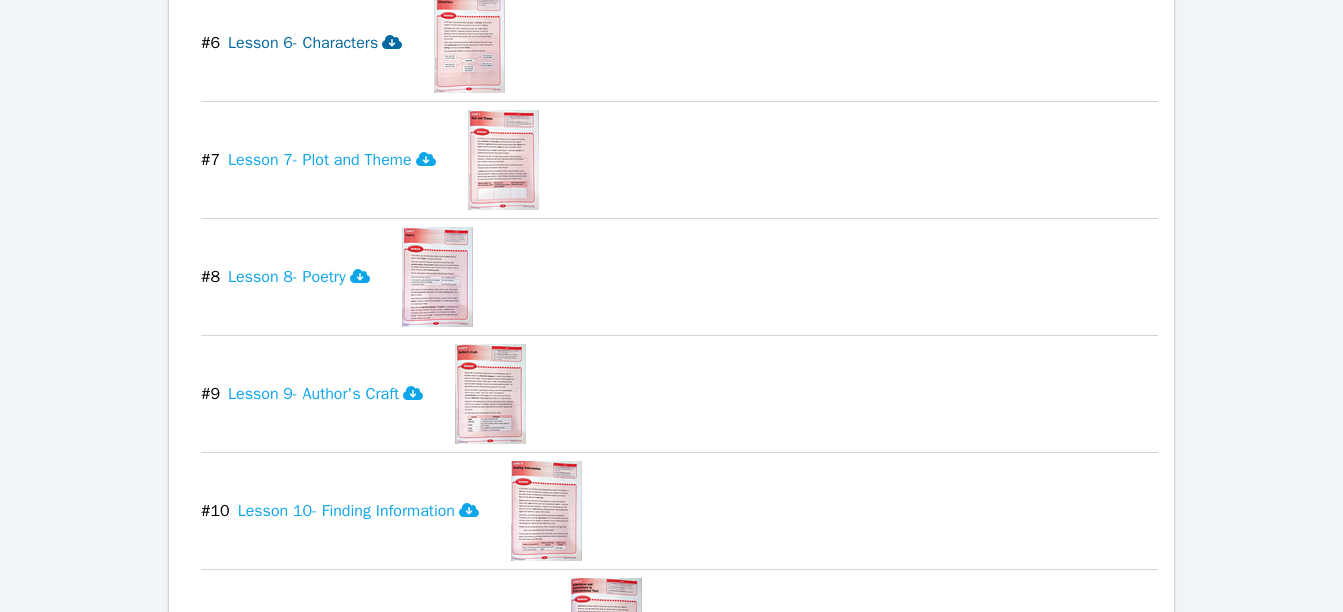 click at bounding box center (392, 43) 